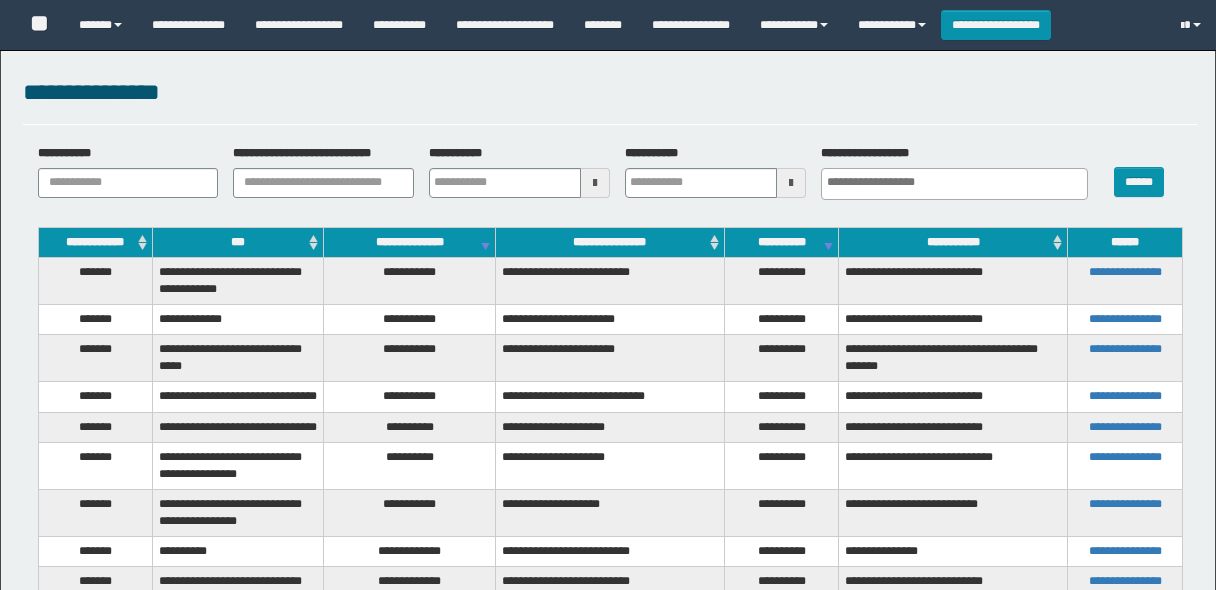 select 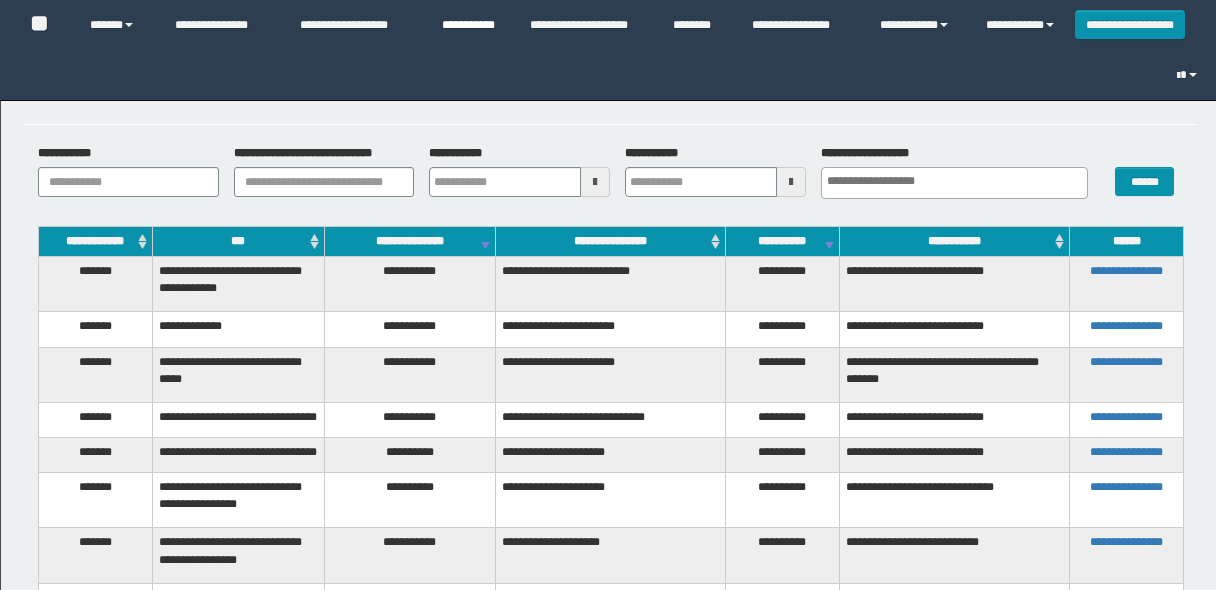 scroll, scrollTop: 0, scrollLeft: 0, axis: both 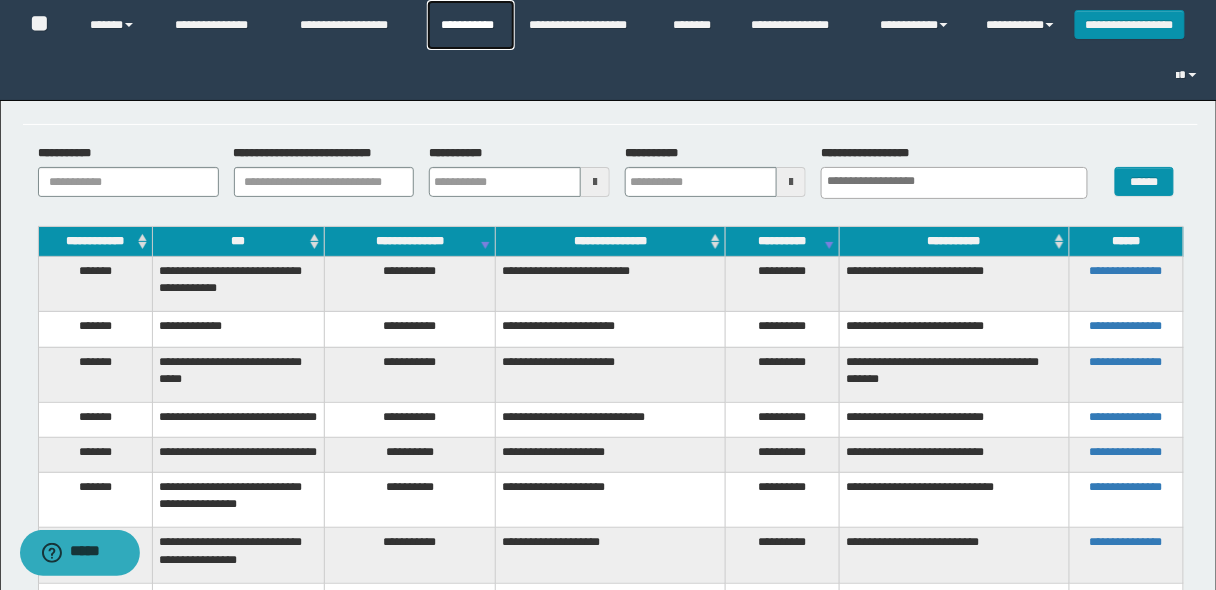click on "**********" at bounding box center [471, 25] 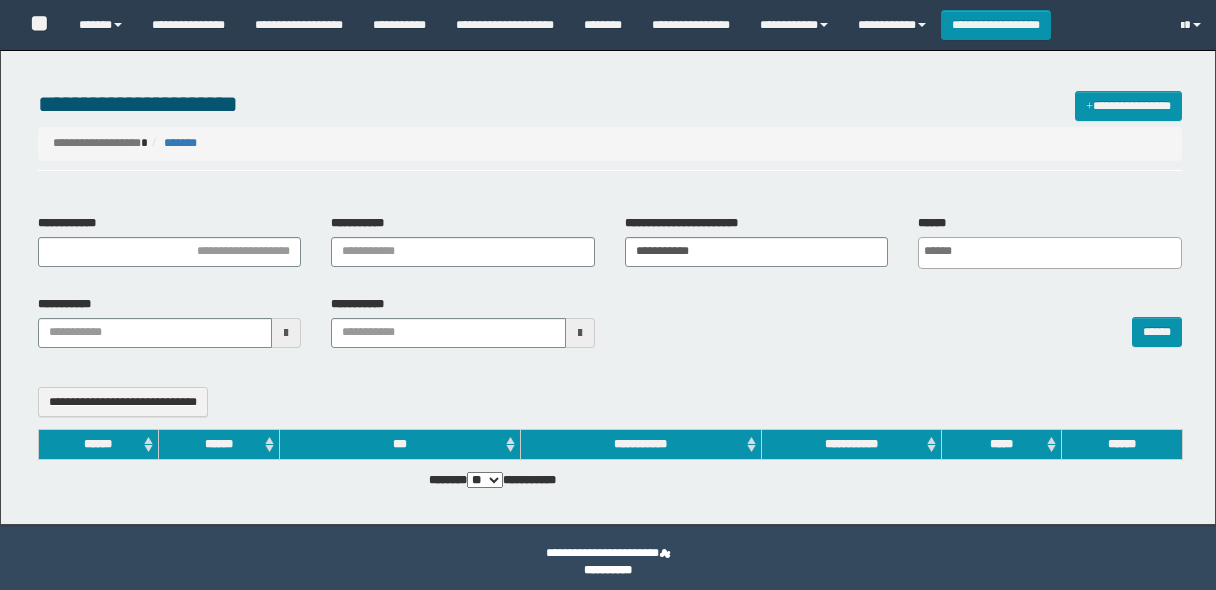select 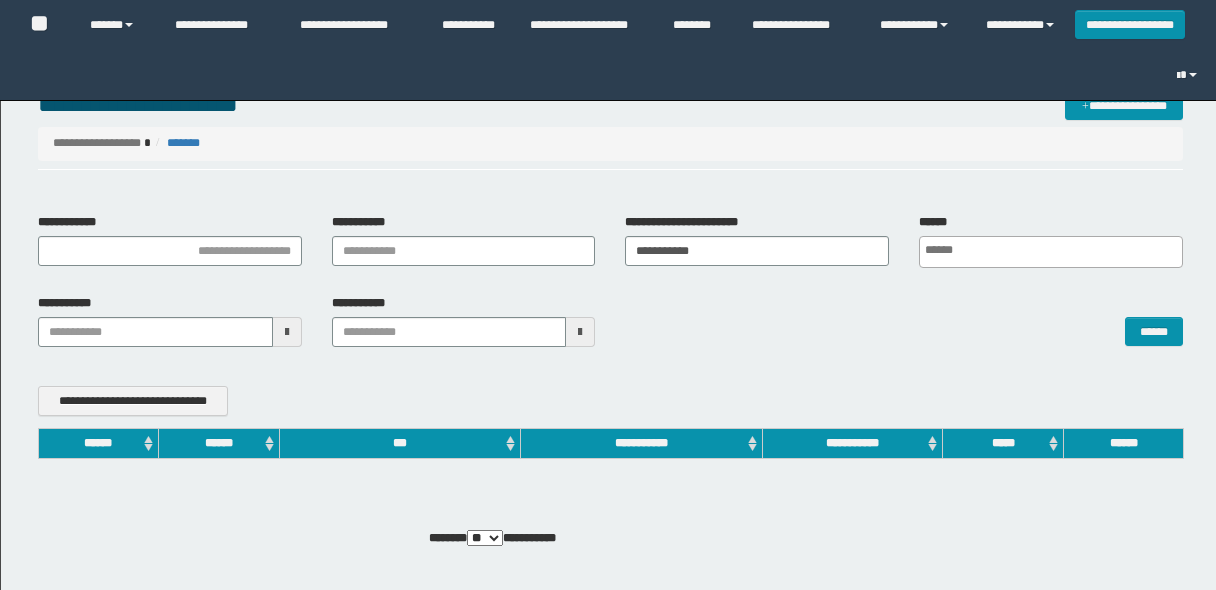scroll, scrollTop: 0, scrollLeft: 0, axis: both 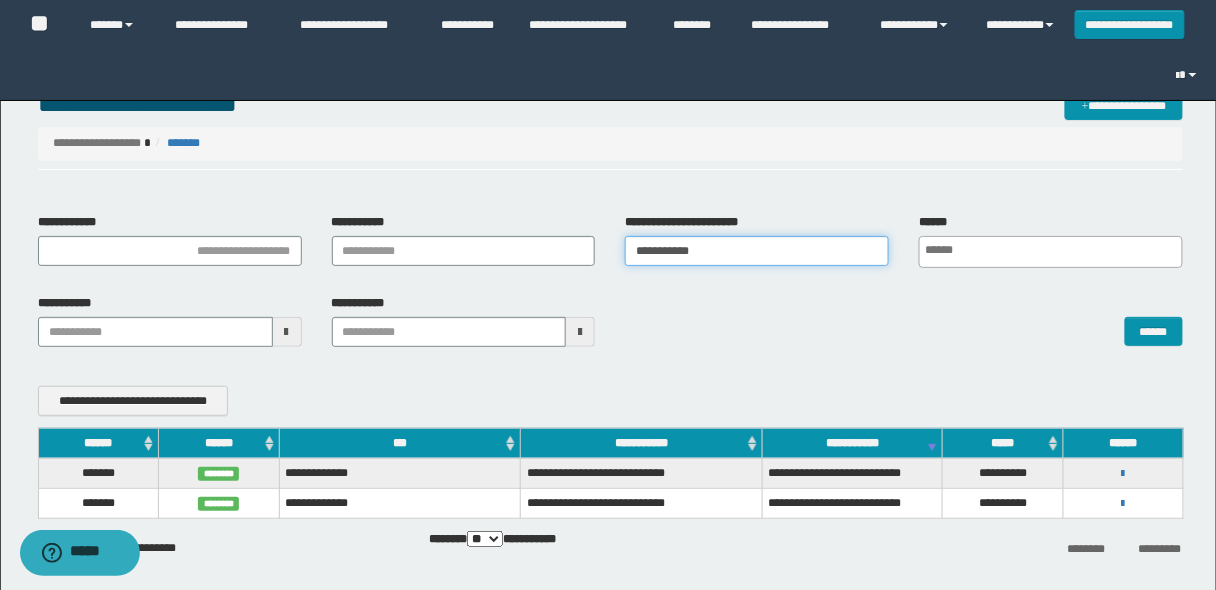 drag, startPoint x: 714, startPoint y: 258, endPoint x: 250, endPoint y: 261, distance: 464.0097 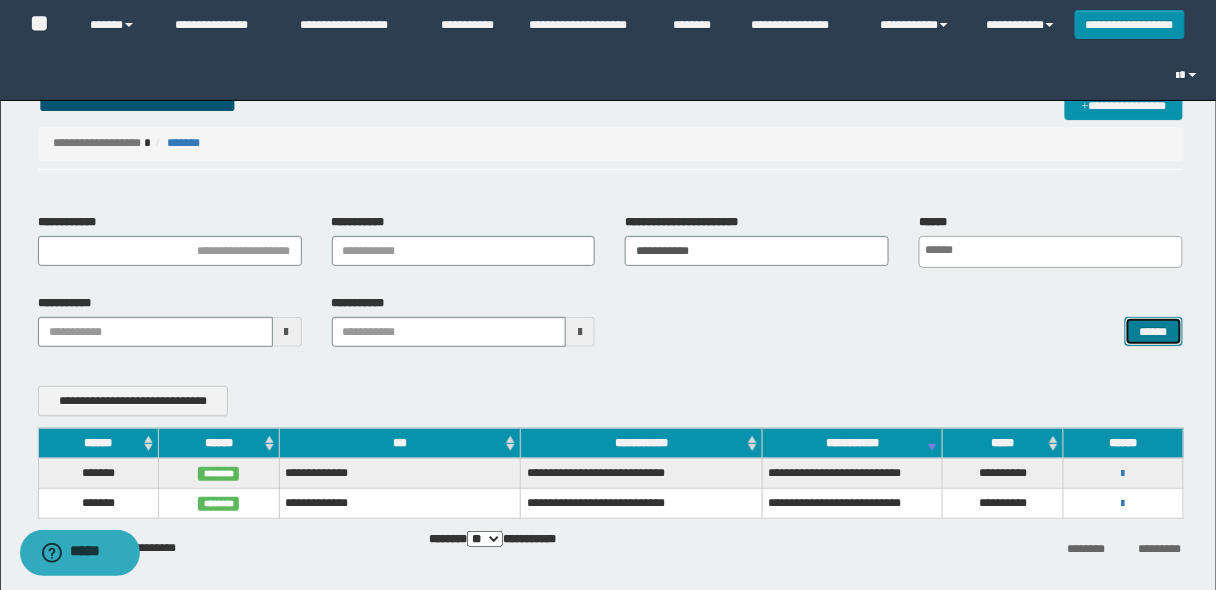 click on "******" at bounding box center [1154, 331] 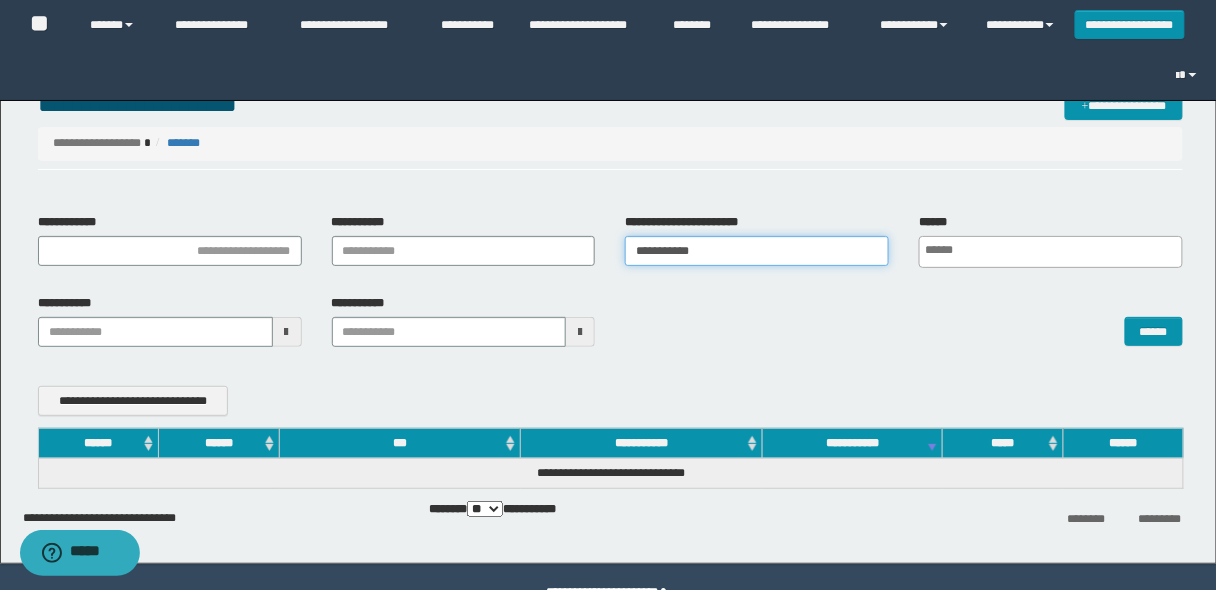 click on "**********" at bounding box center (757, 251) 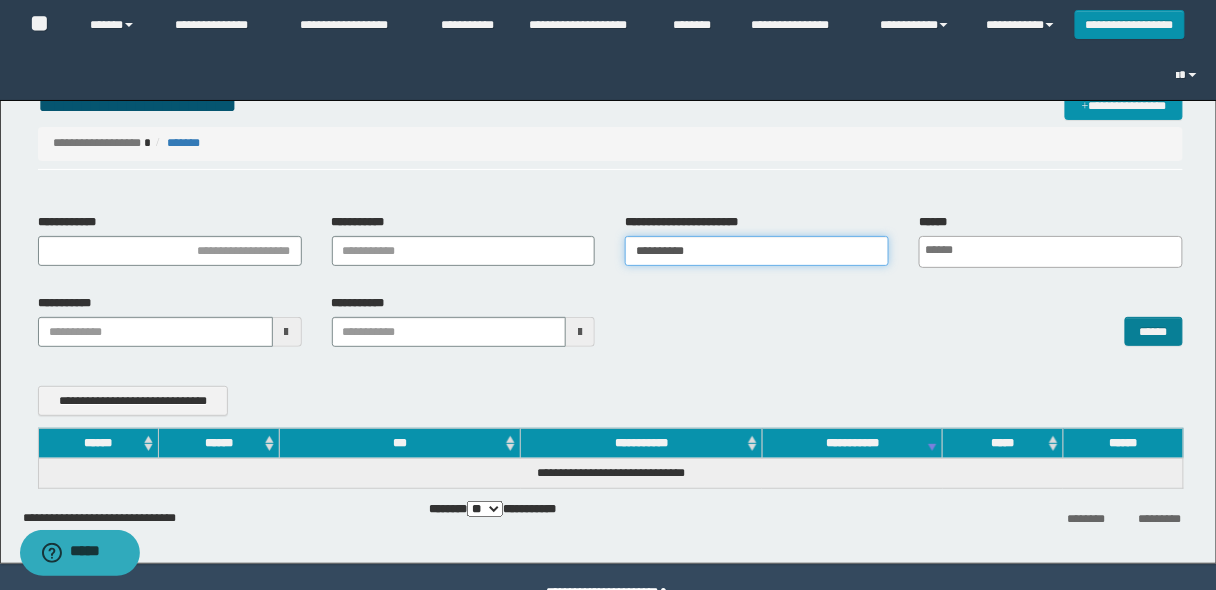 type on "**********" 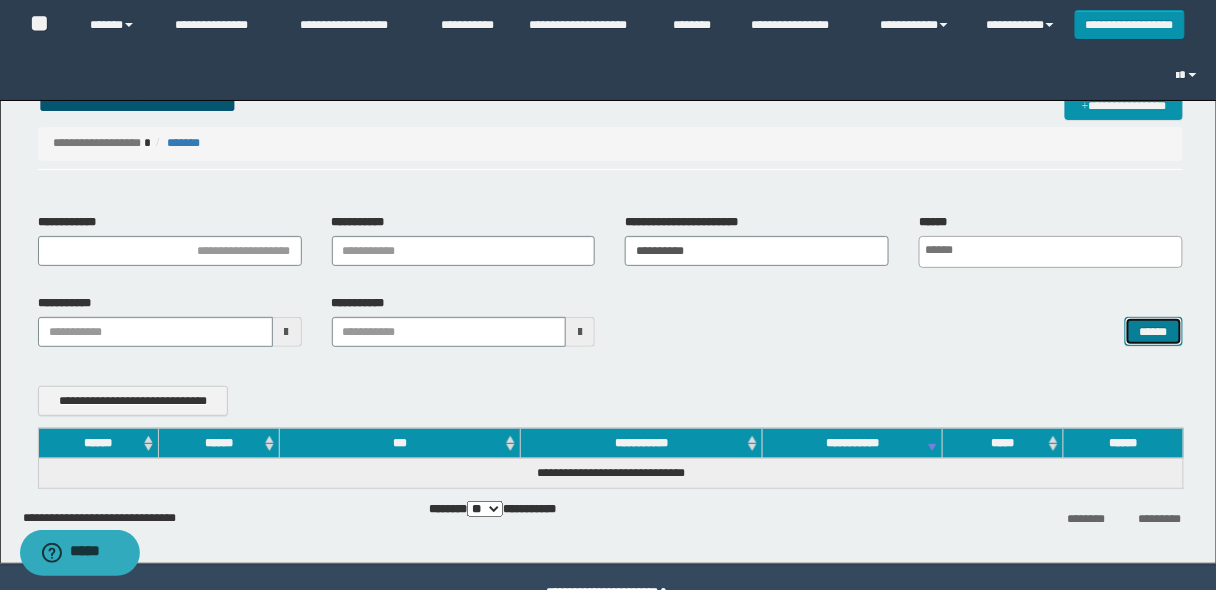 click on "******" at bounding box center [1154, 331] 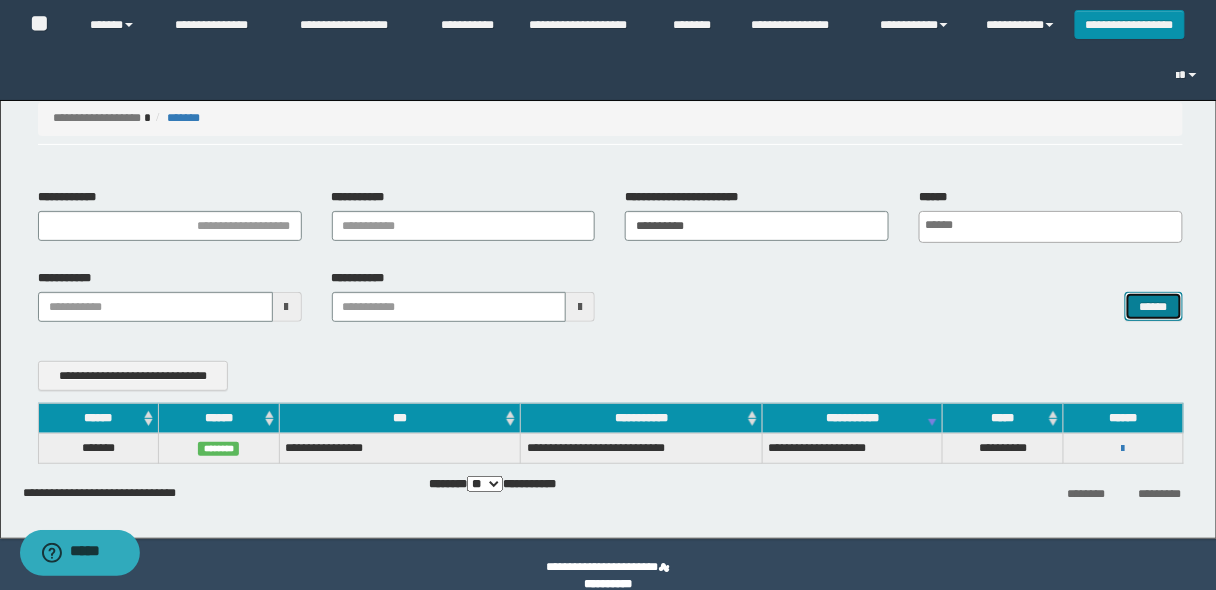 scroll, scrollTop: 48, scrollLeft: 0, axis: vertical 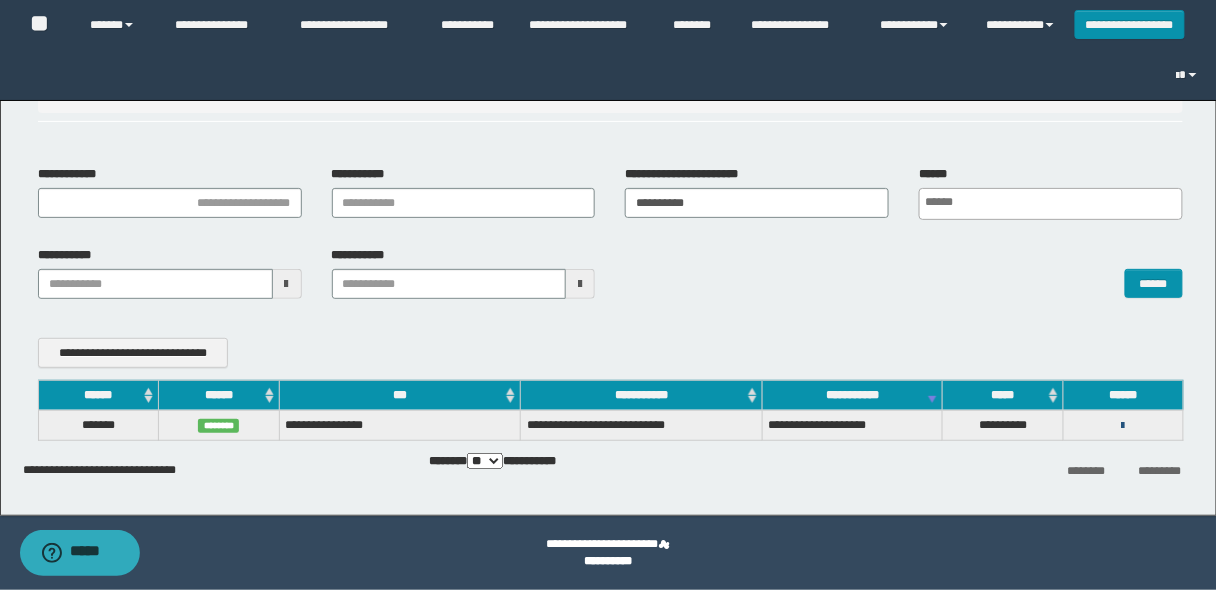 click at bounding box center [1123, 426] 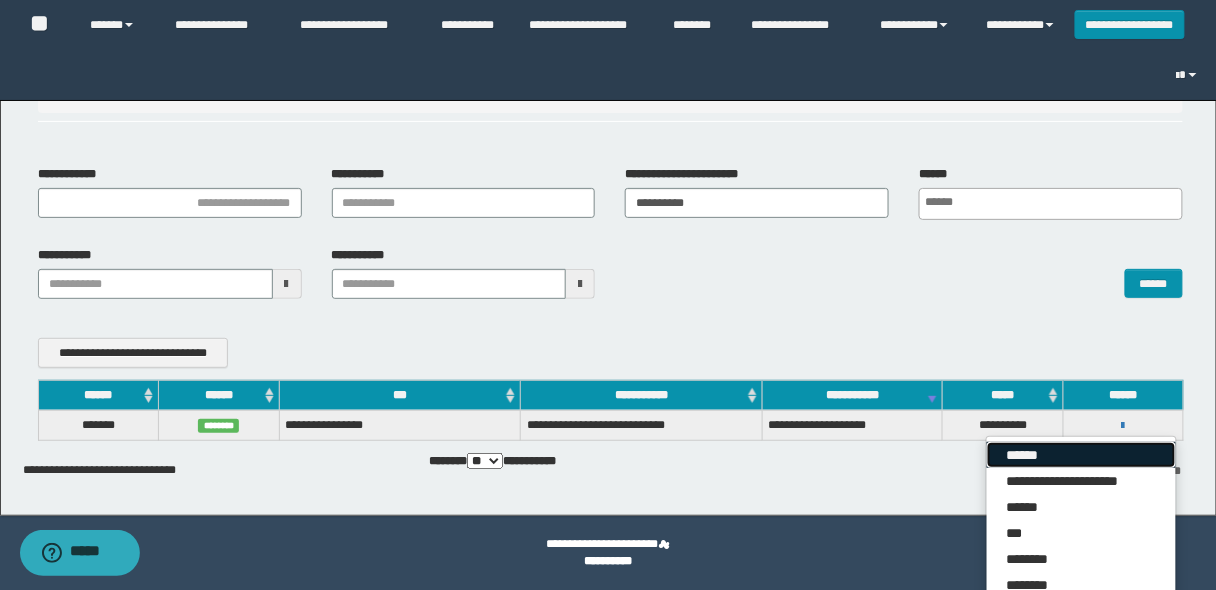 click on "******" at bounding box center [1081, 455] 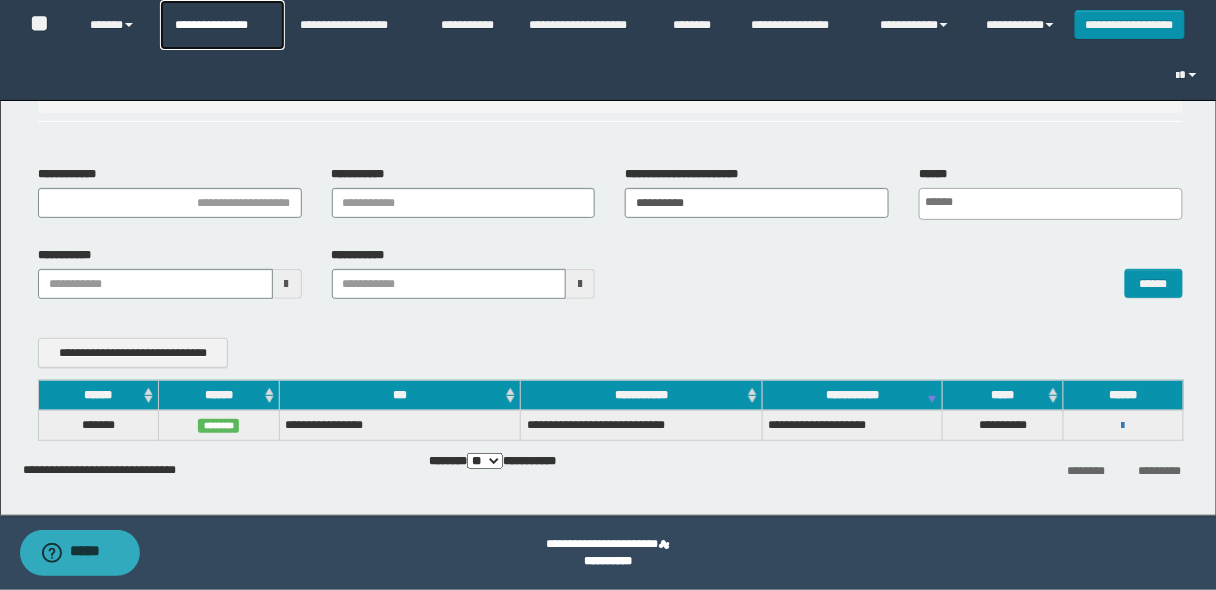 click on "**********" at bounding box center (222, 25) 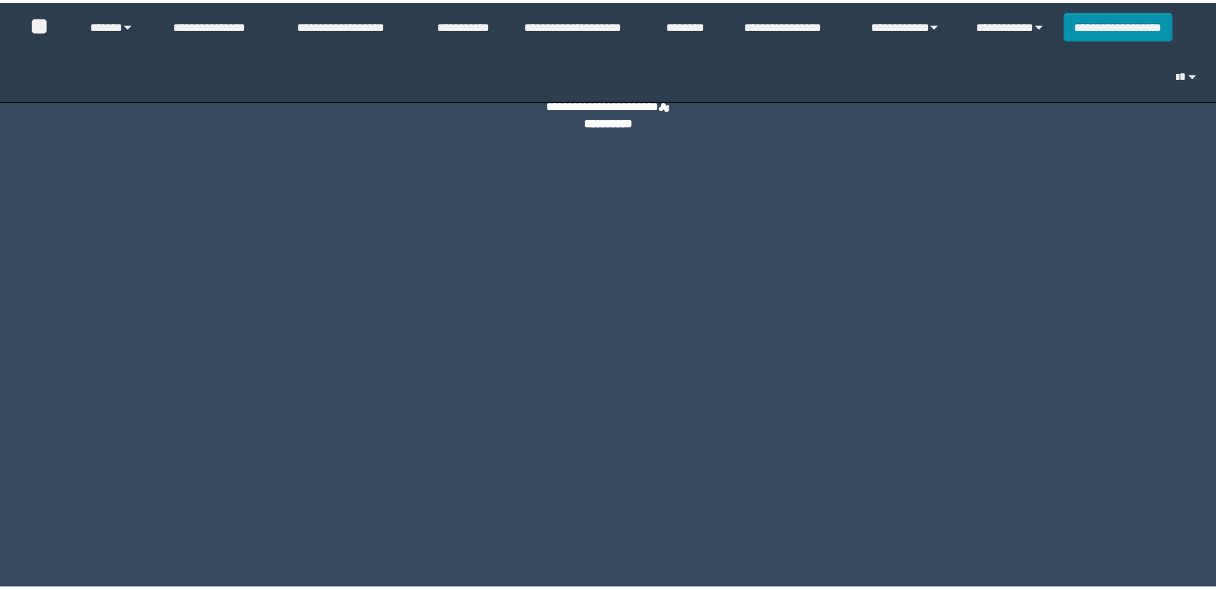 scroll, scrollTop: 0, scrollLeft: 0, axis: both 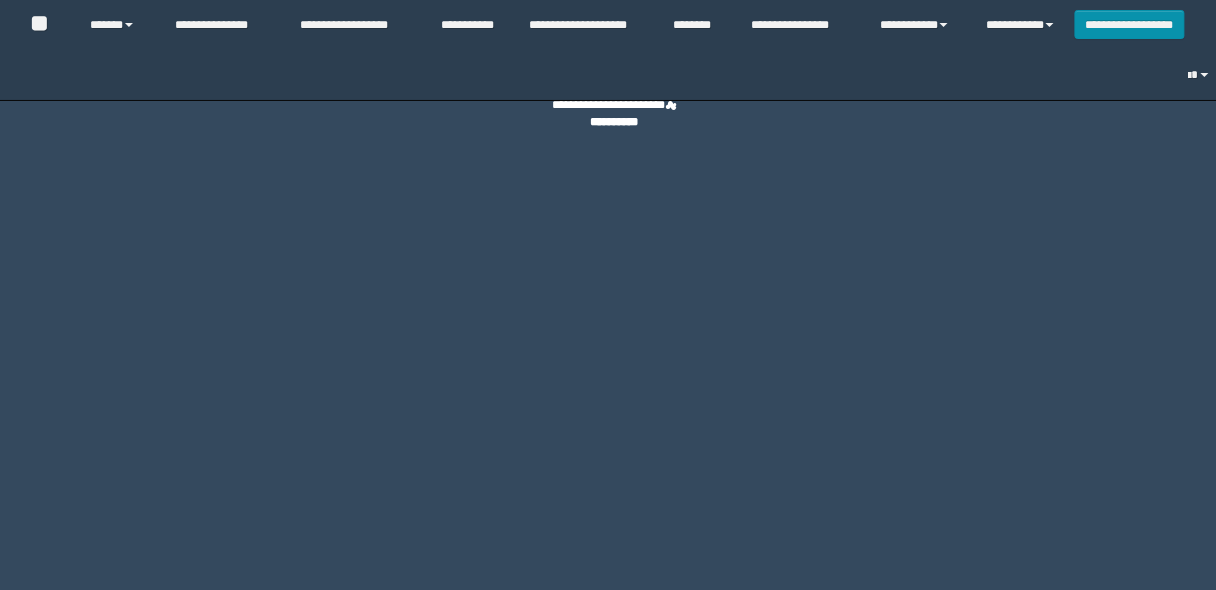 select on "**" 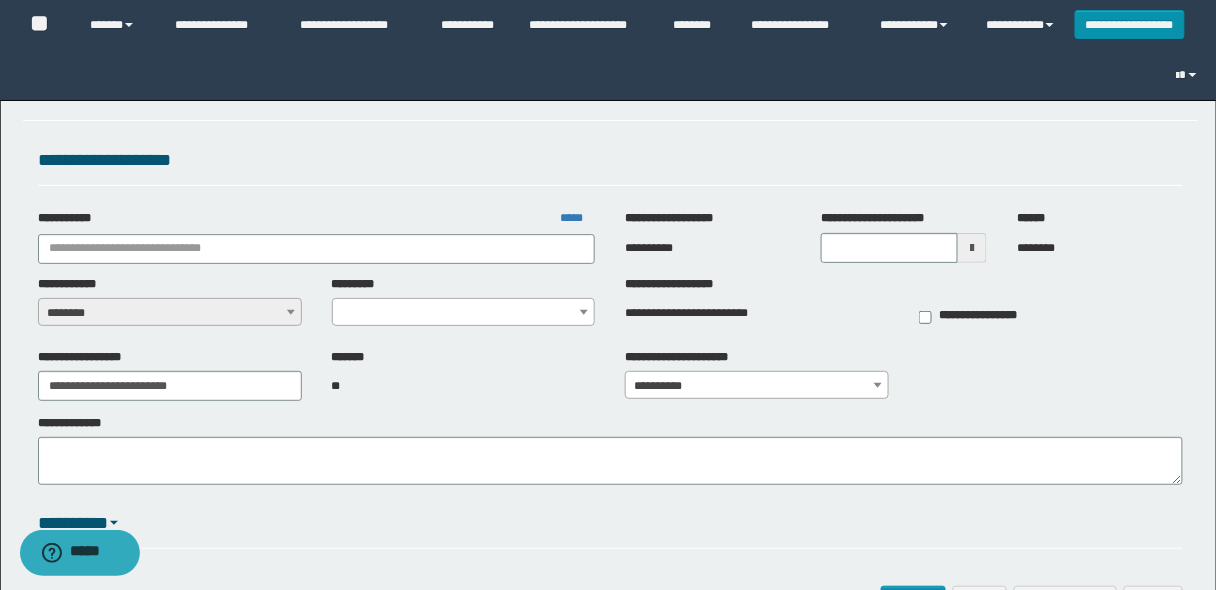 type on "**********" 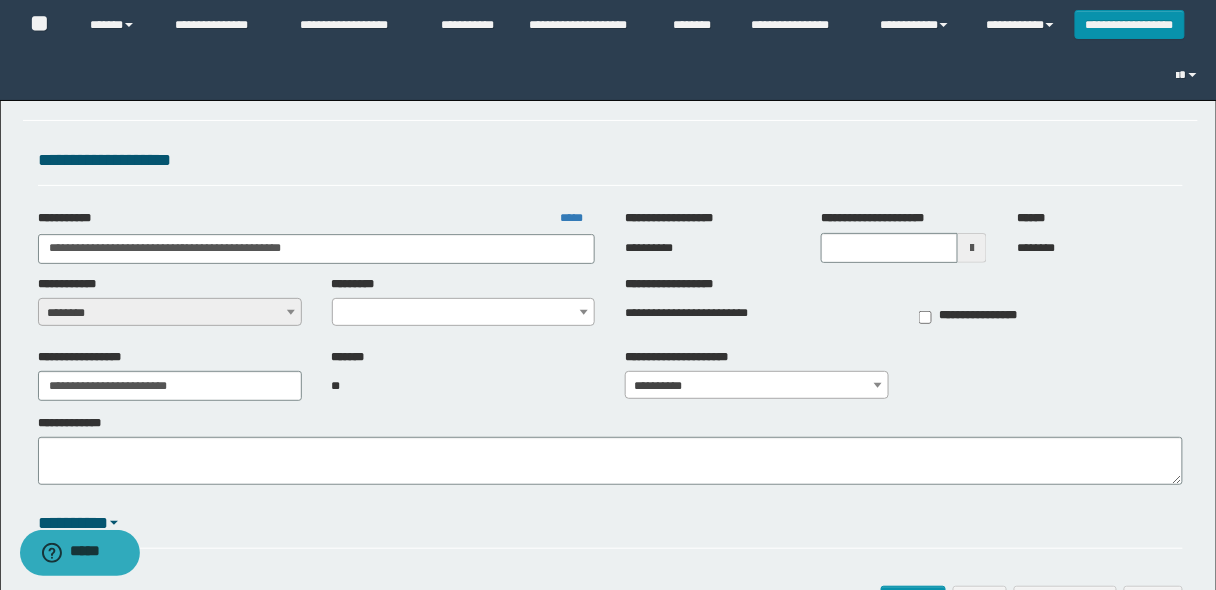 select on "****" 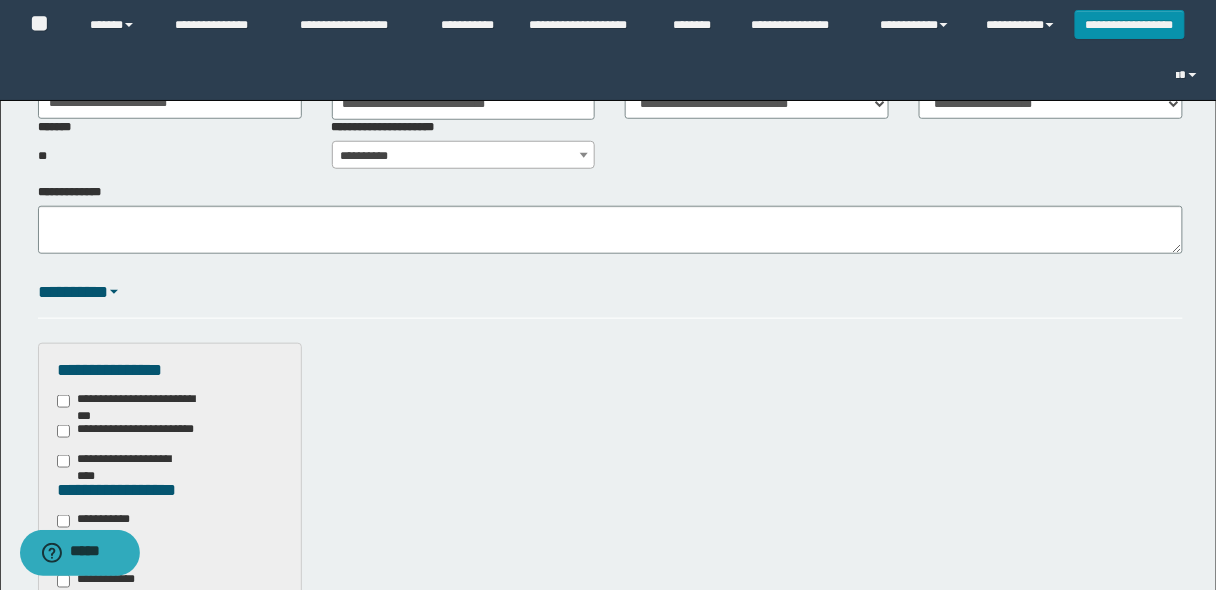 scroll, scrollTop: 240, scrollLeft: 0, axis: vertical 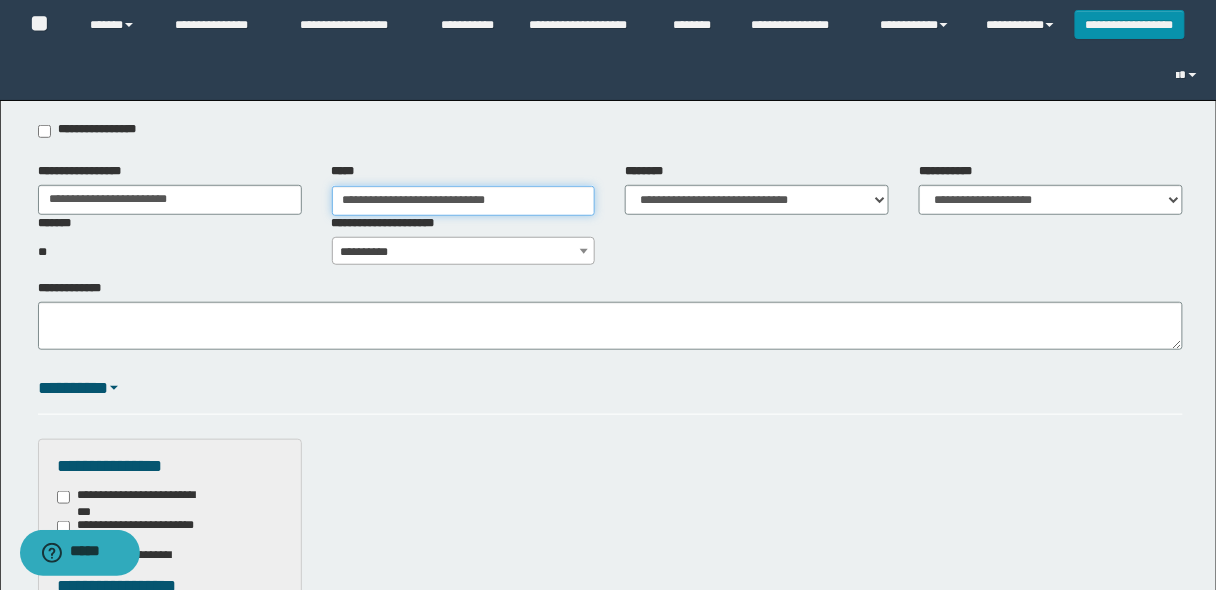 type on "**********" 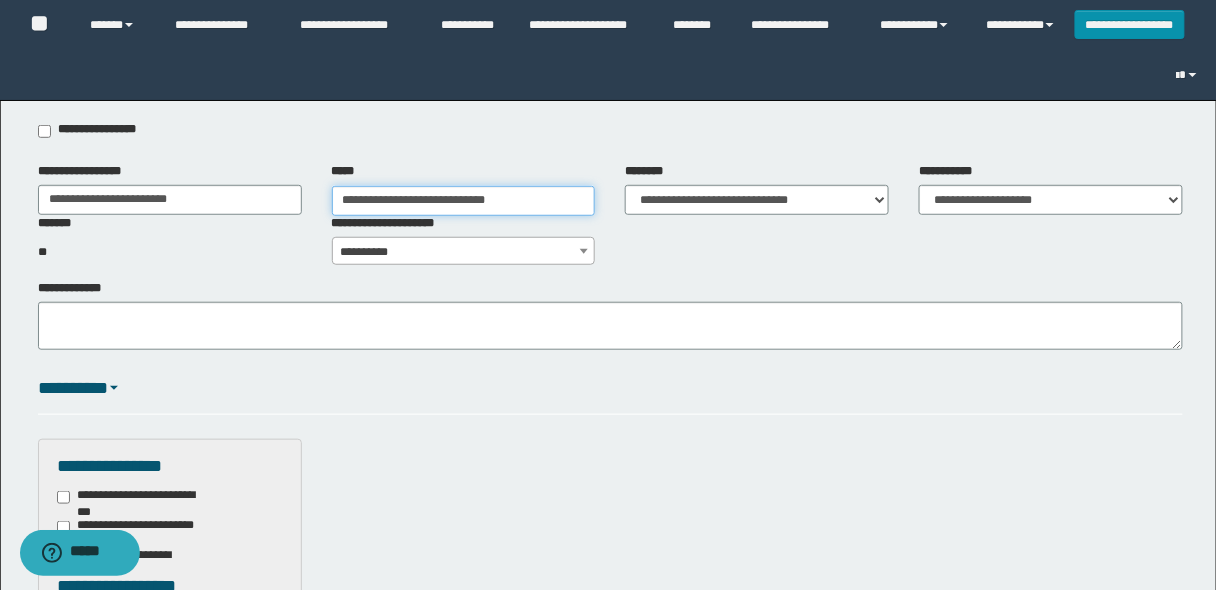 click on "**********" at bounding box center (464, 201) 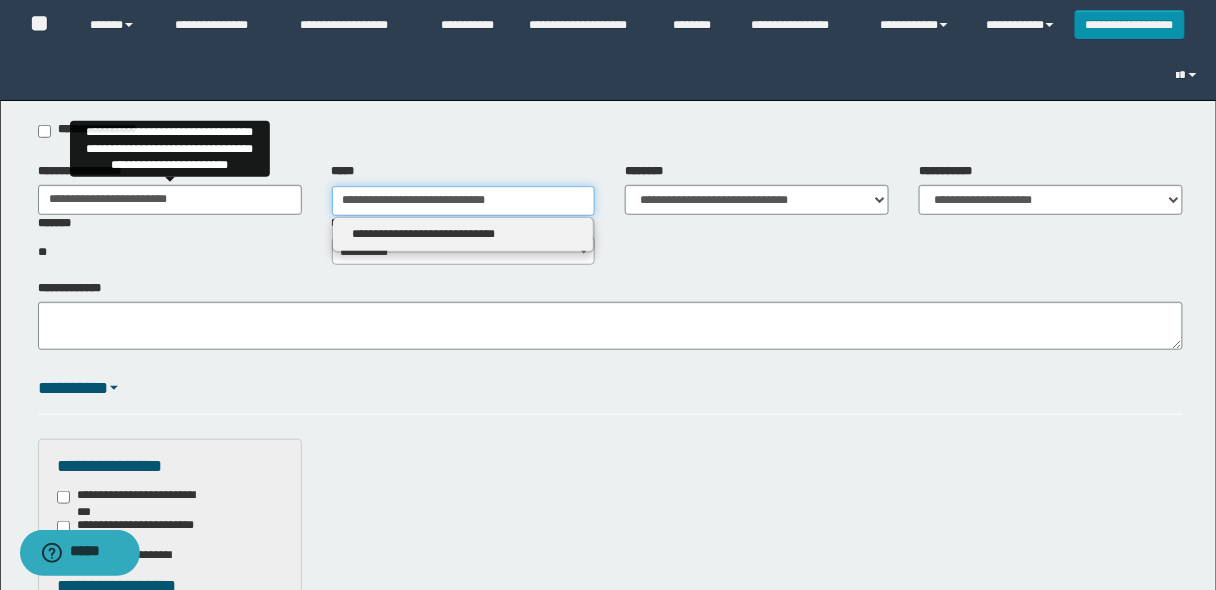 drag, startPoint x: 508, startPoint y: 196, endPoint x: 256, endPoint y: 207, distance: 252.23996 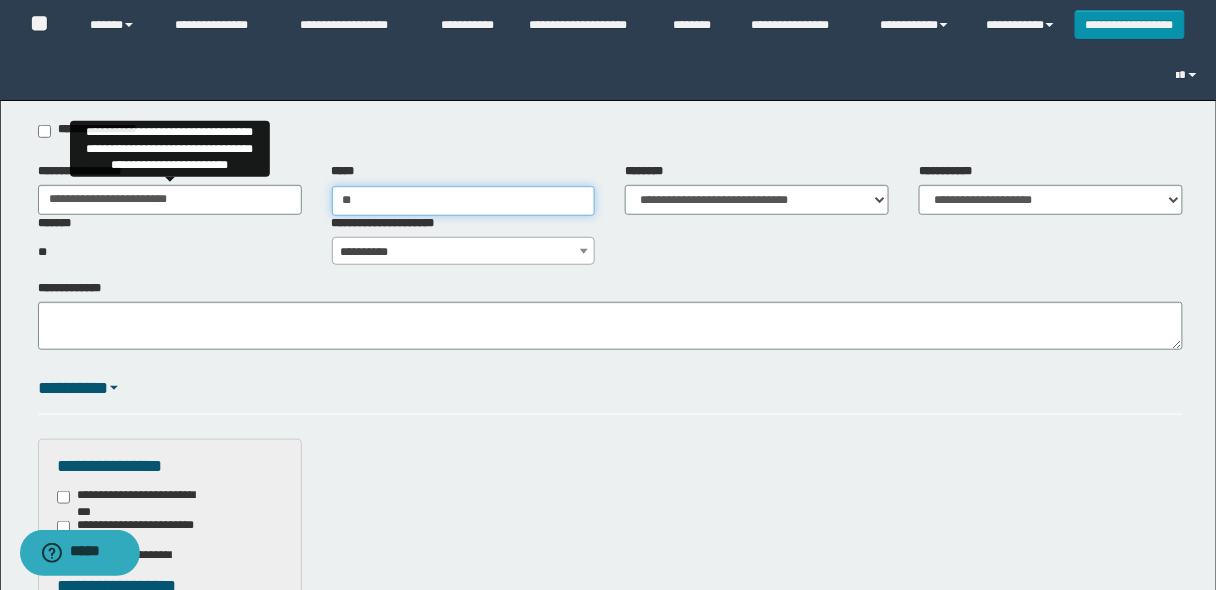 type on "***" 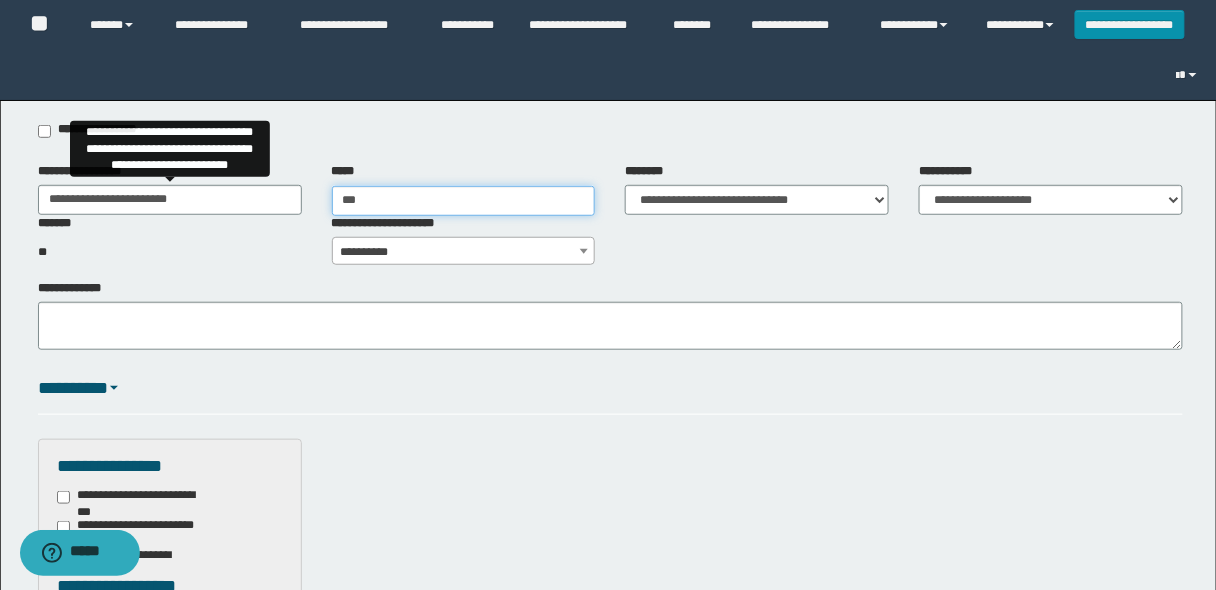 type on "**********" 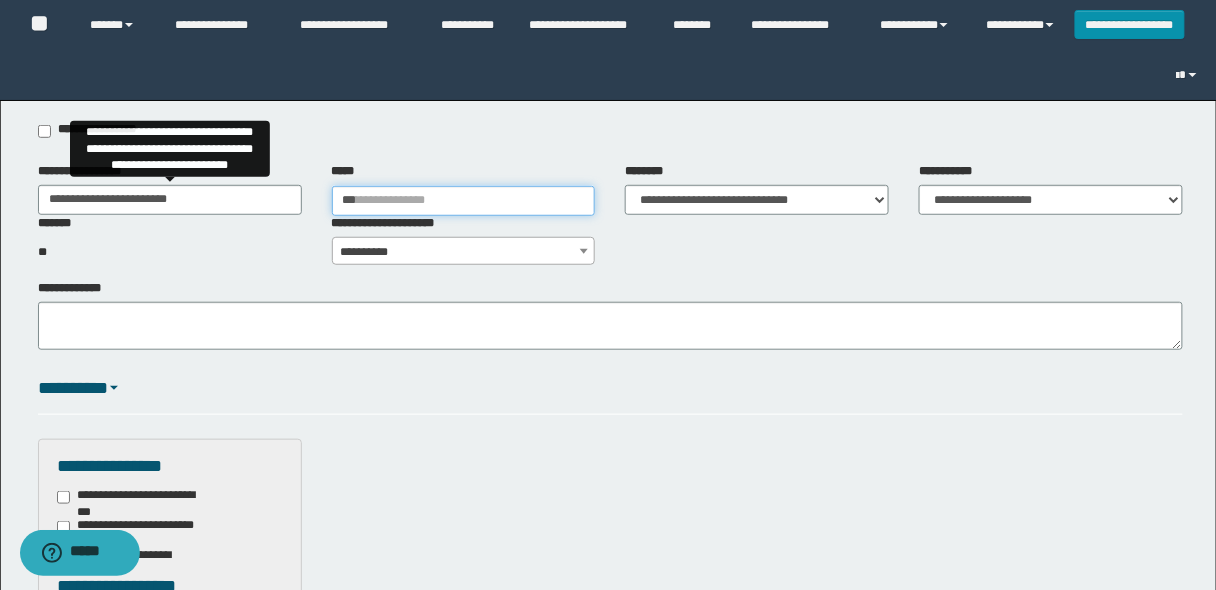 type 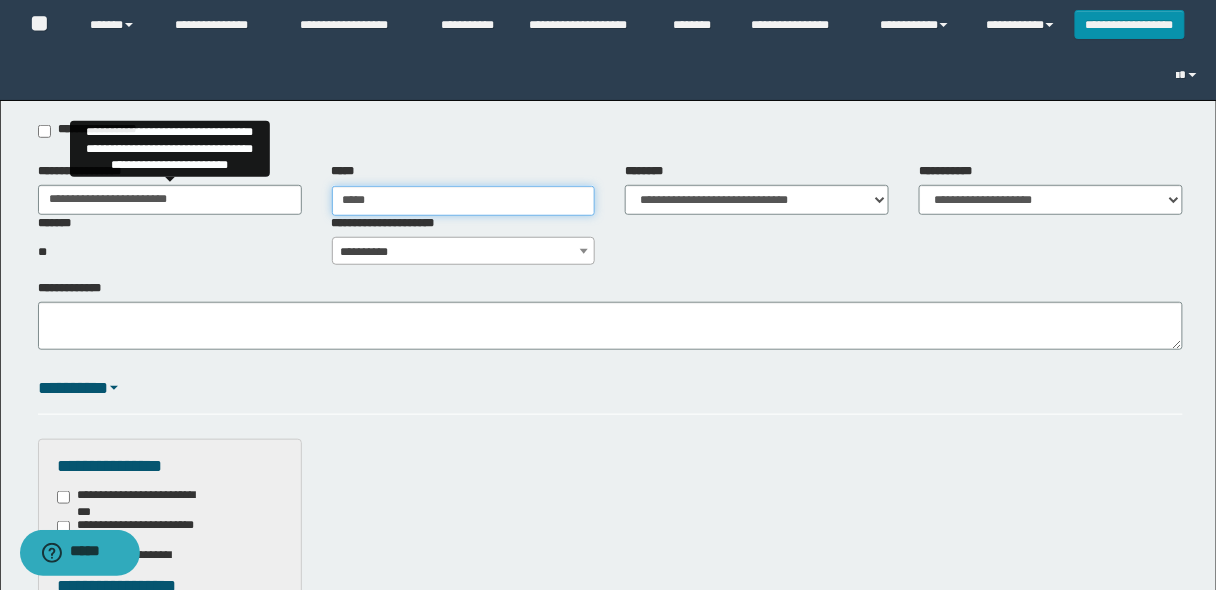 type on "******" 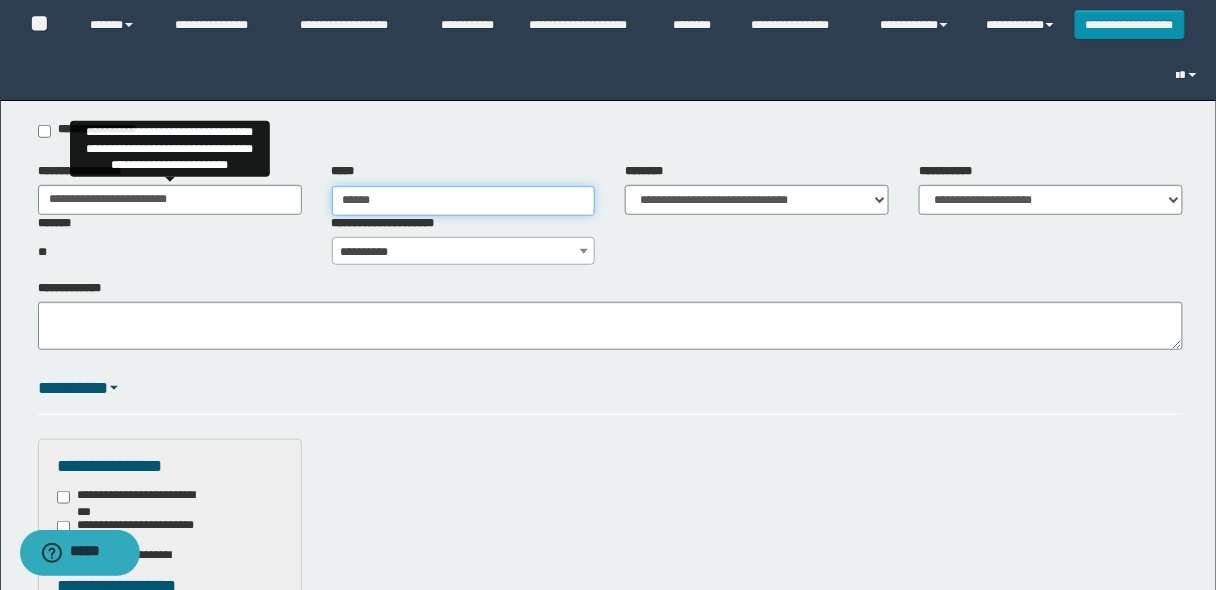 type on "**********" 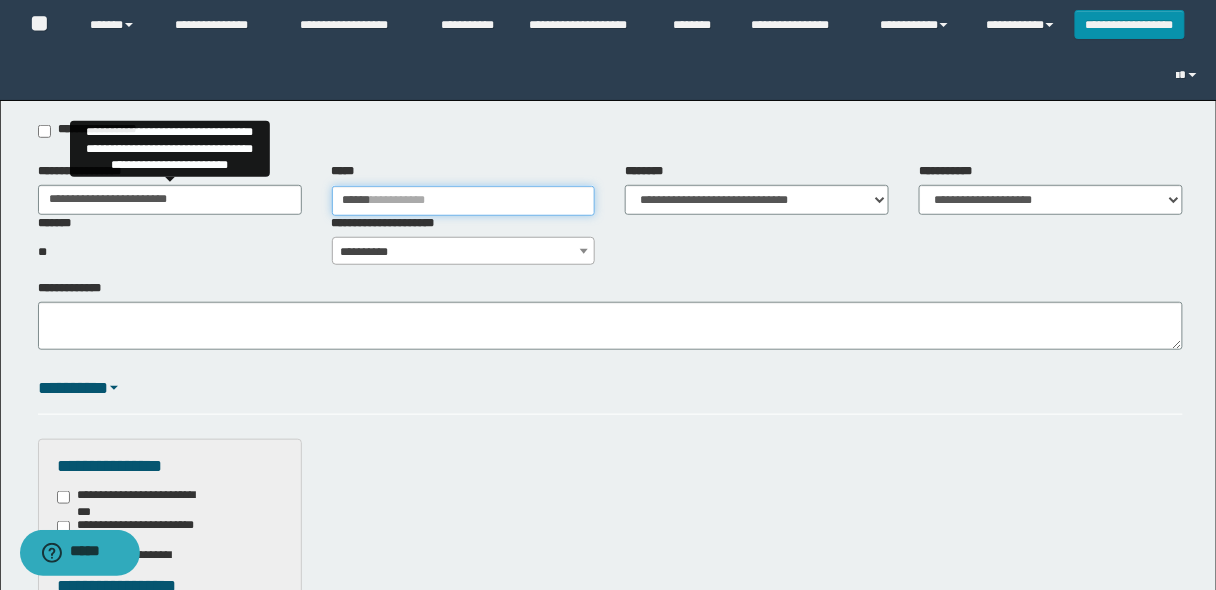 type 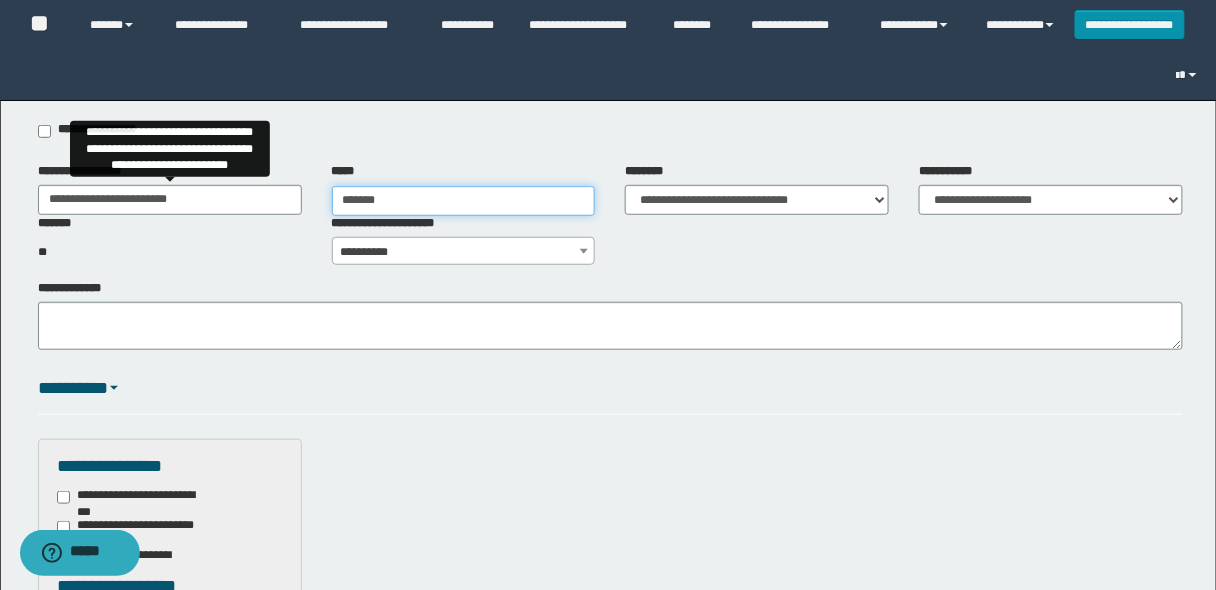 type on "********" 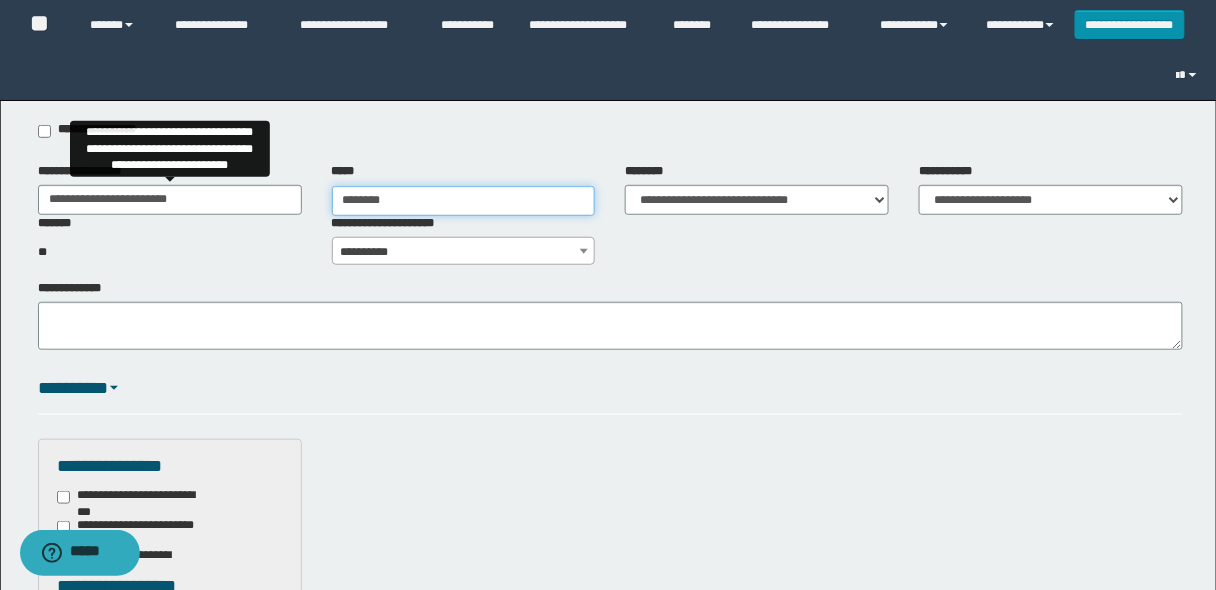 type on "**********" 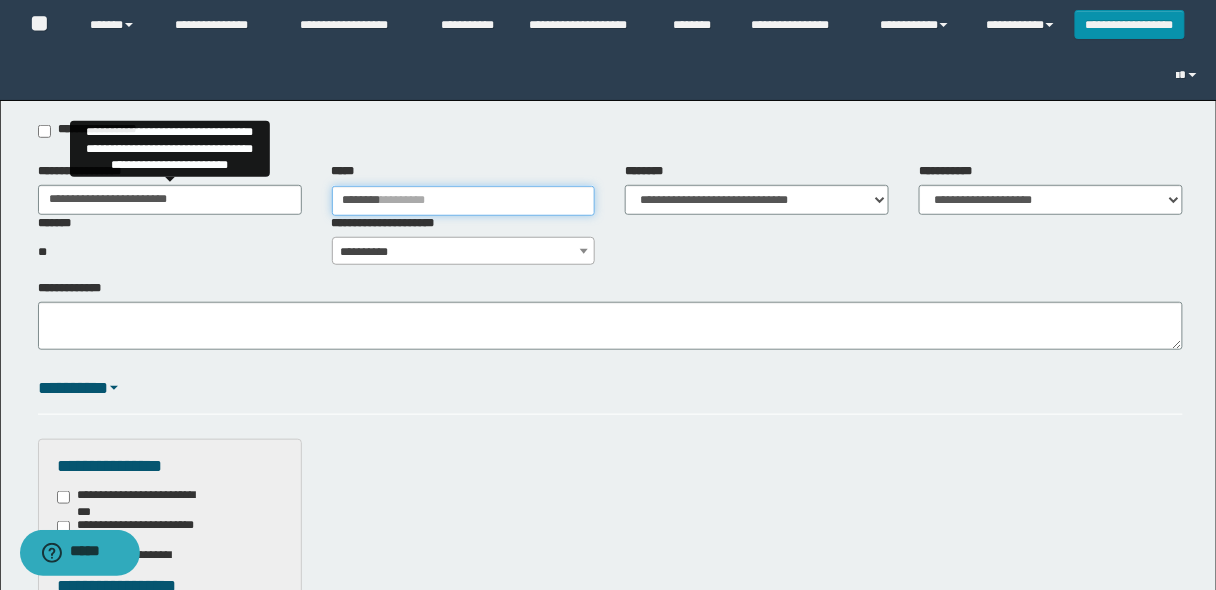 type 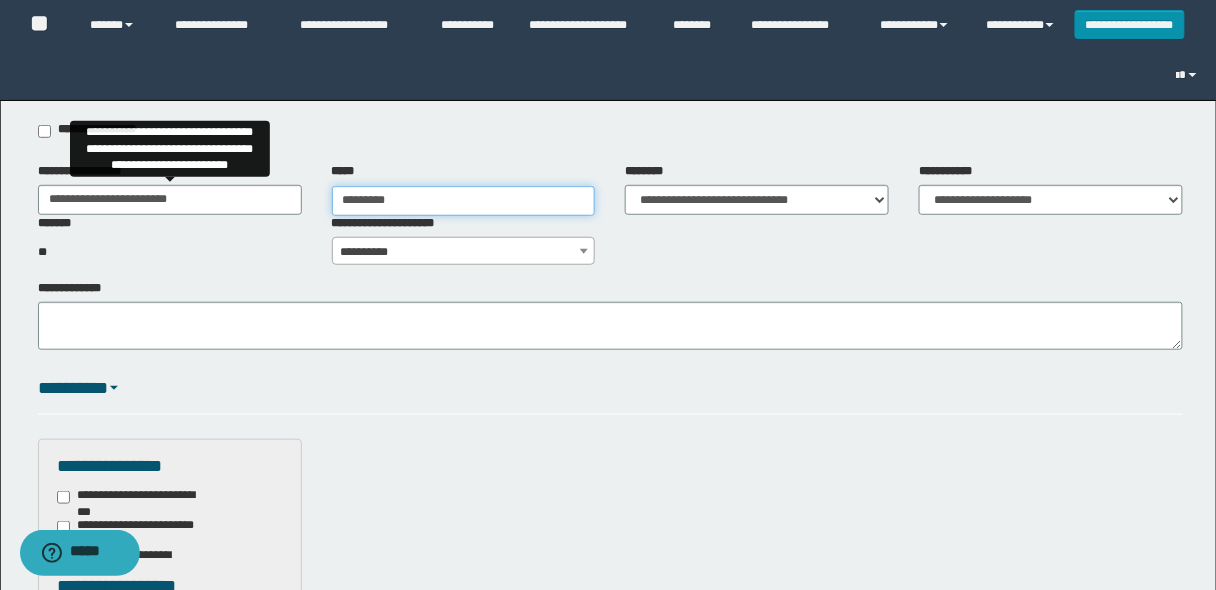 type on "**********" 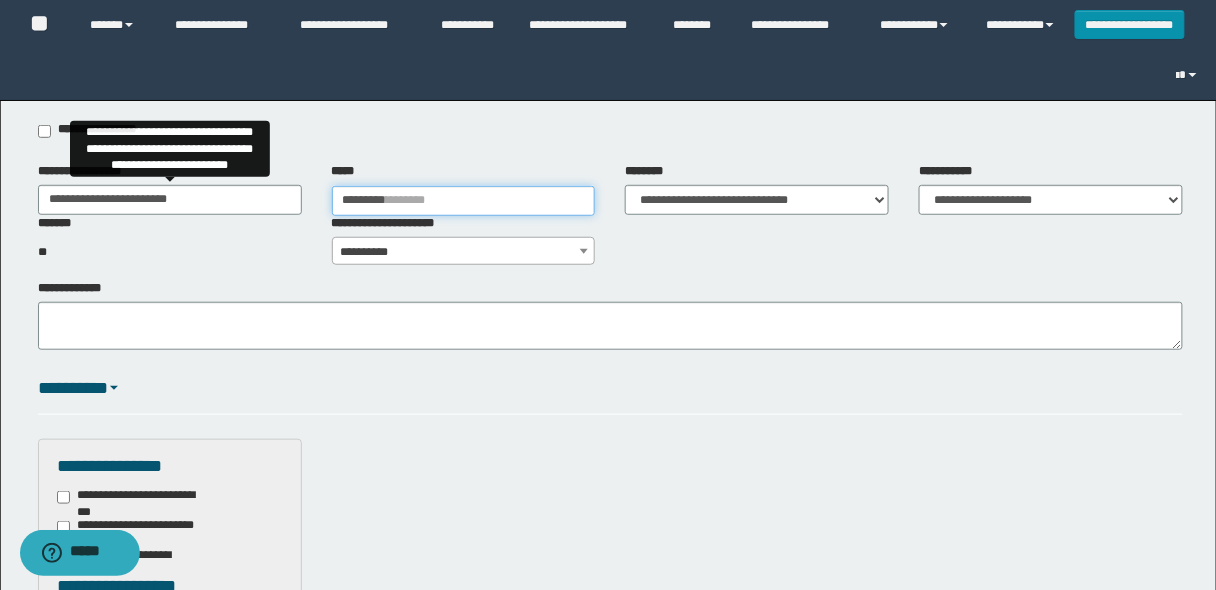 type 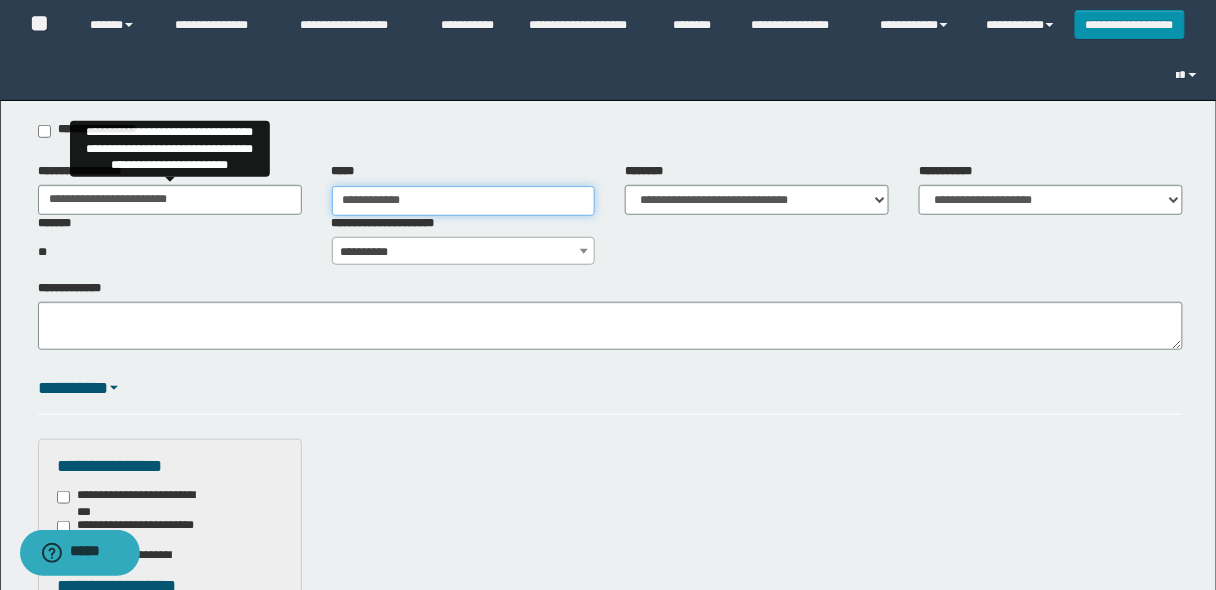type on "**********" 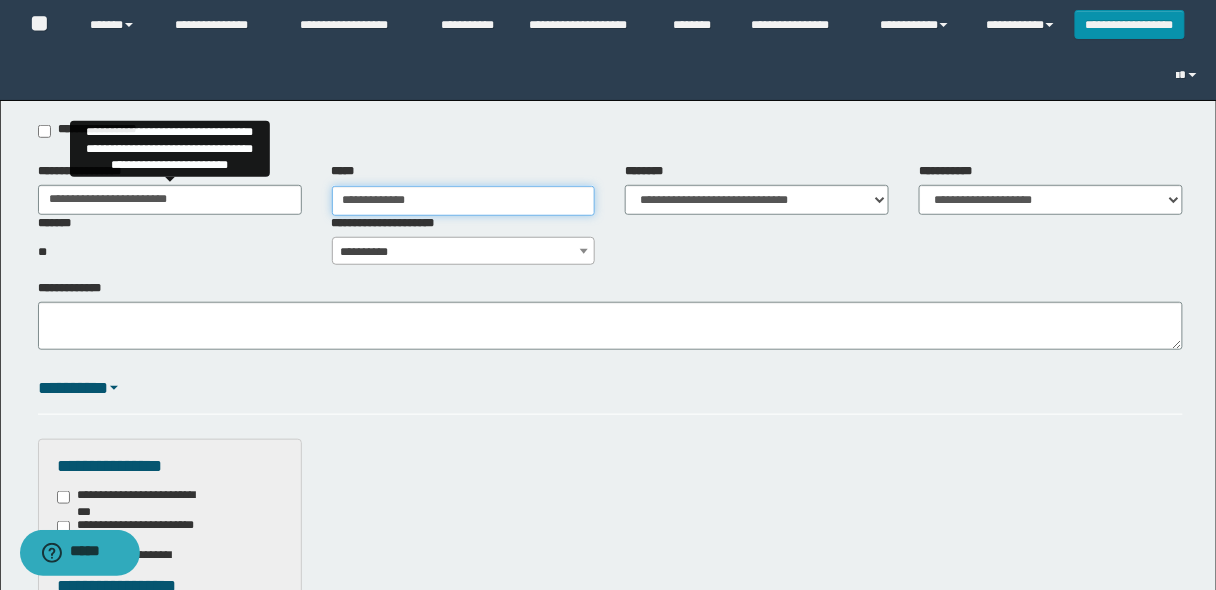 type on "**********" 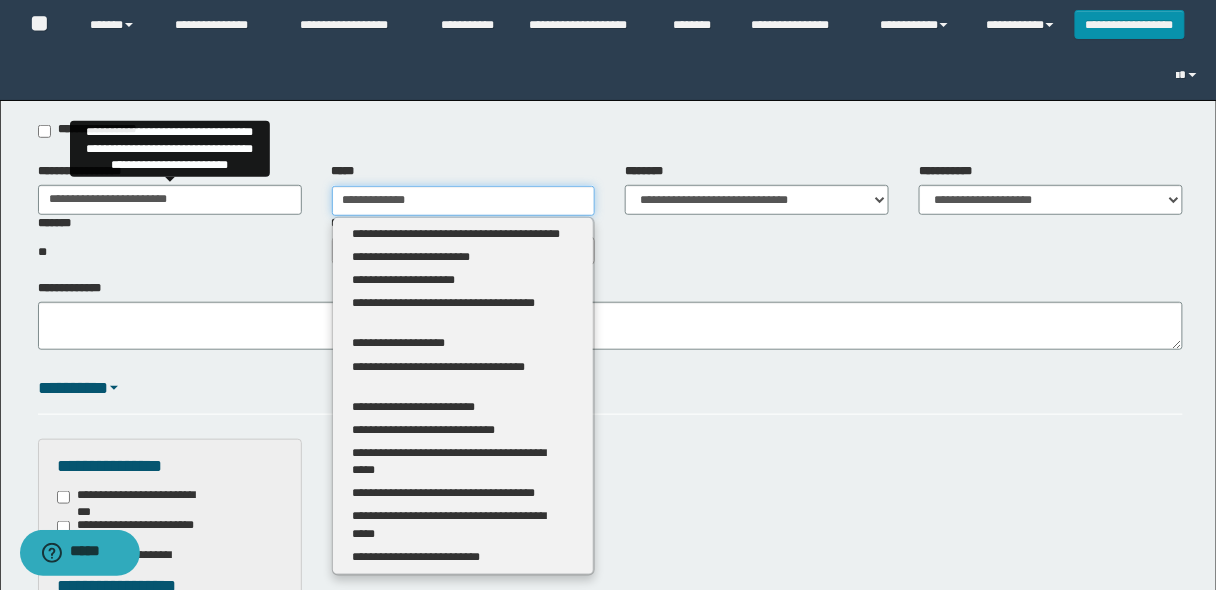 type 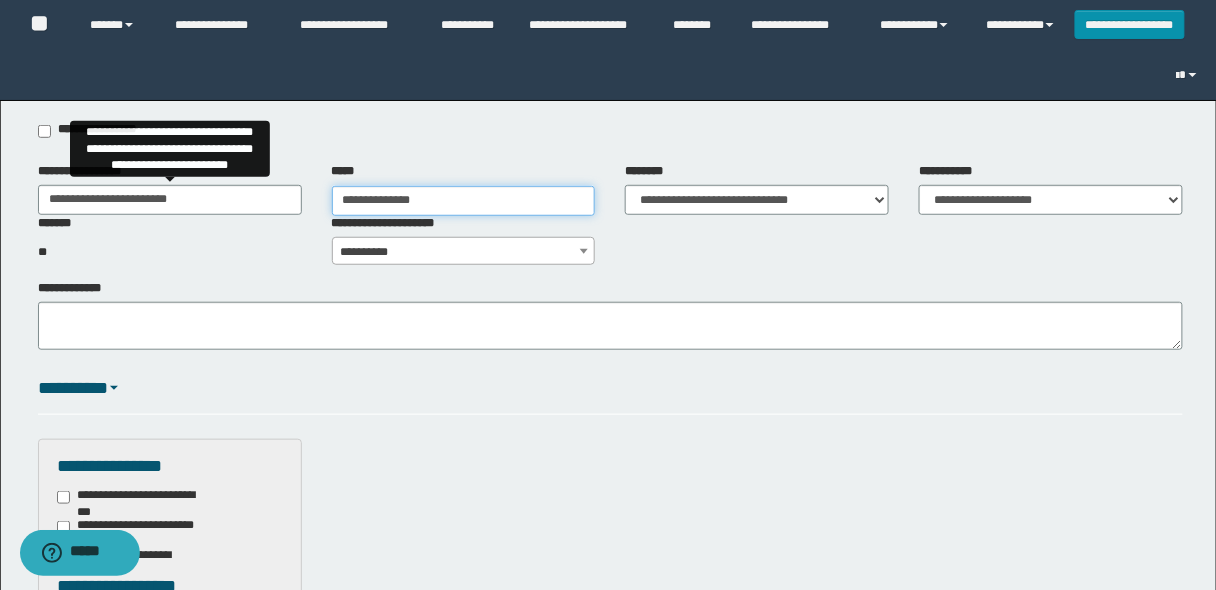 type on "**********" 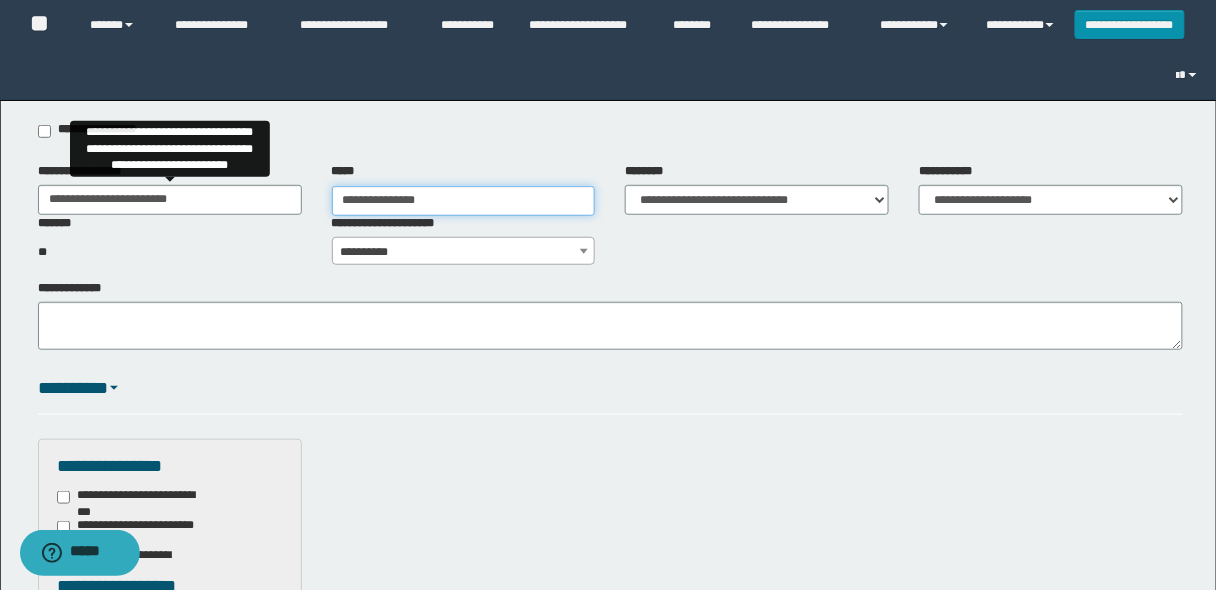 type on "**********" 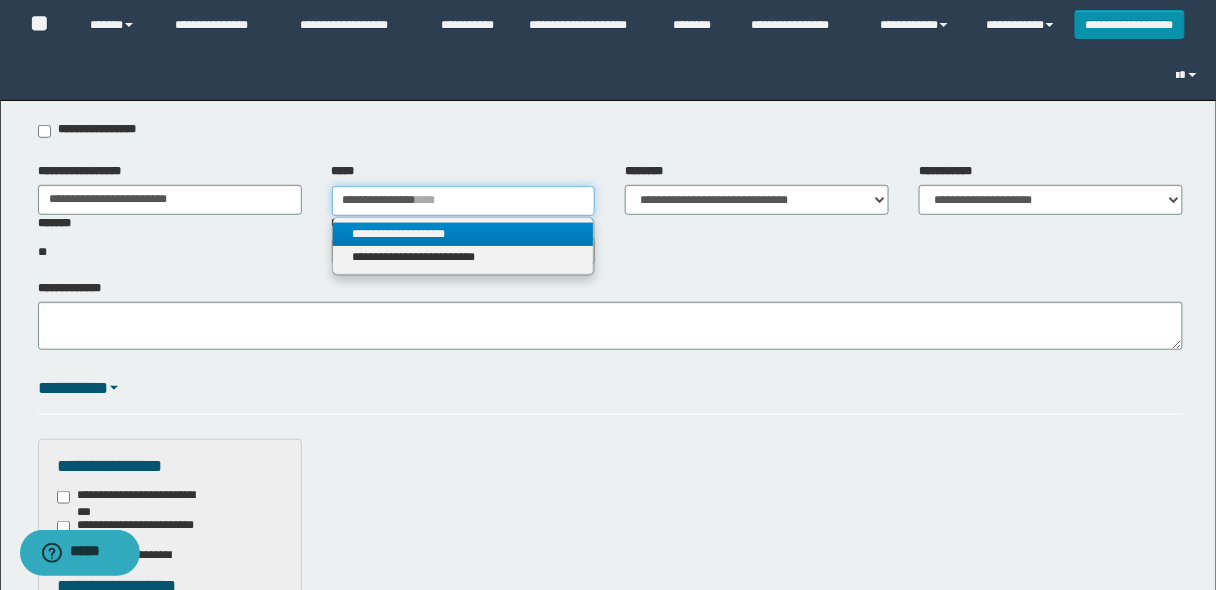 type on "**********" 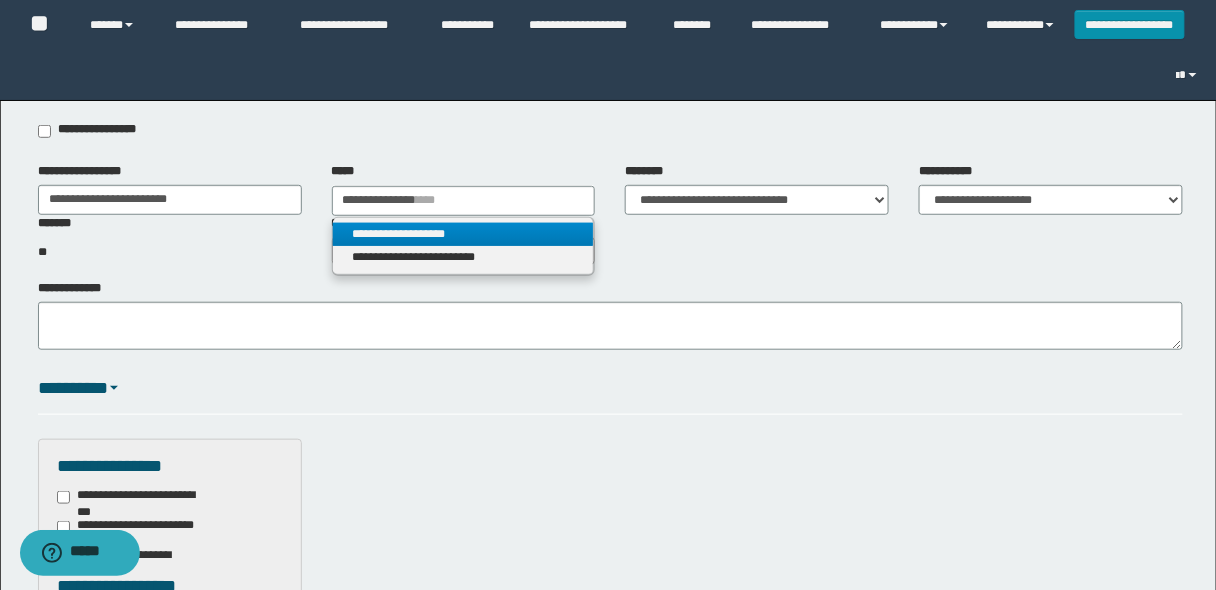 type 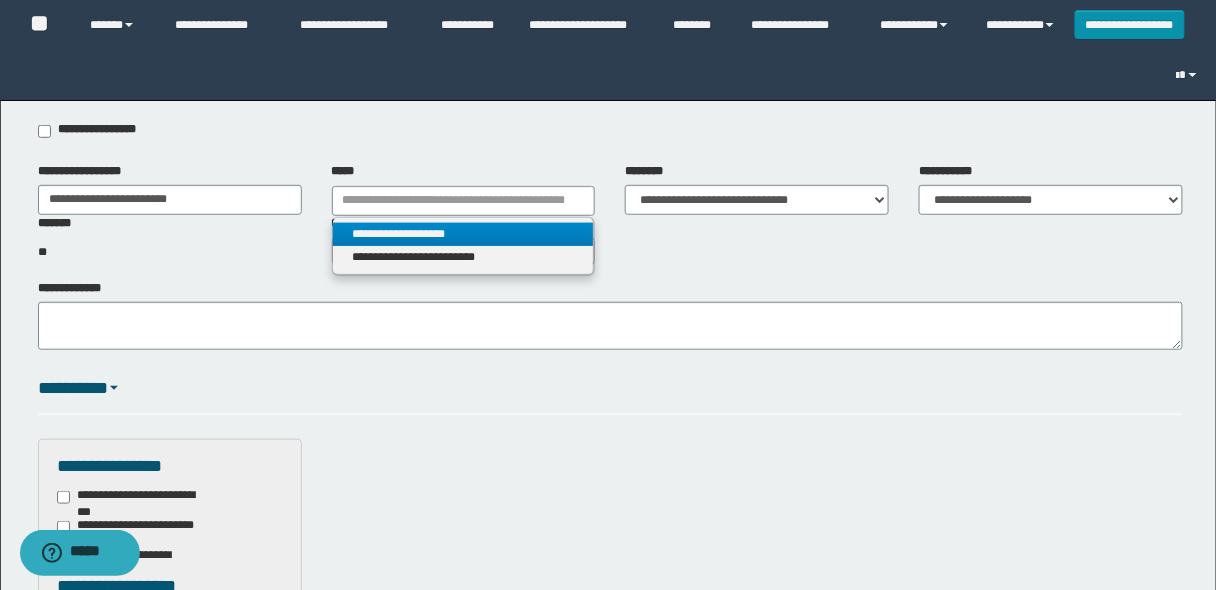 click on "**********" at bounding box center [463, 234] 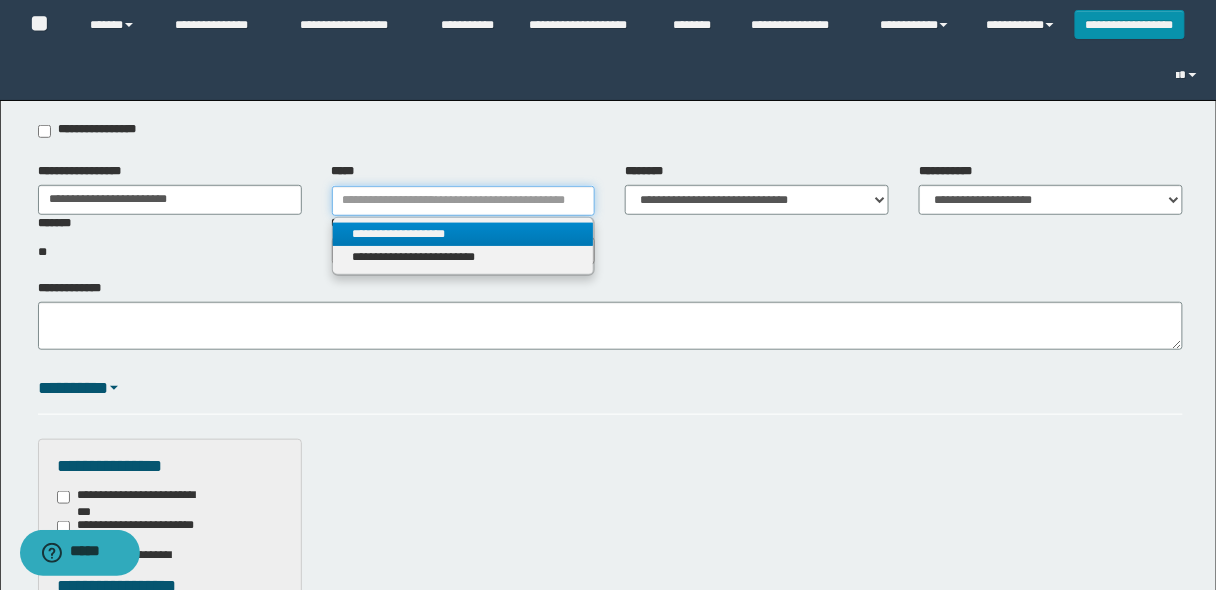 type 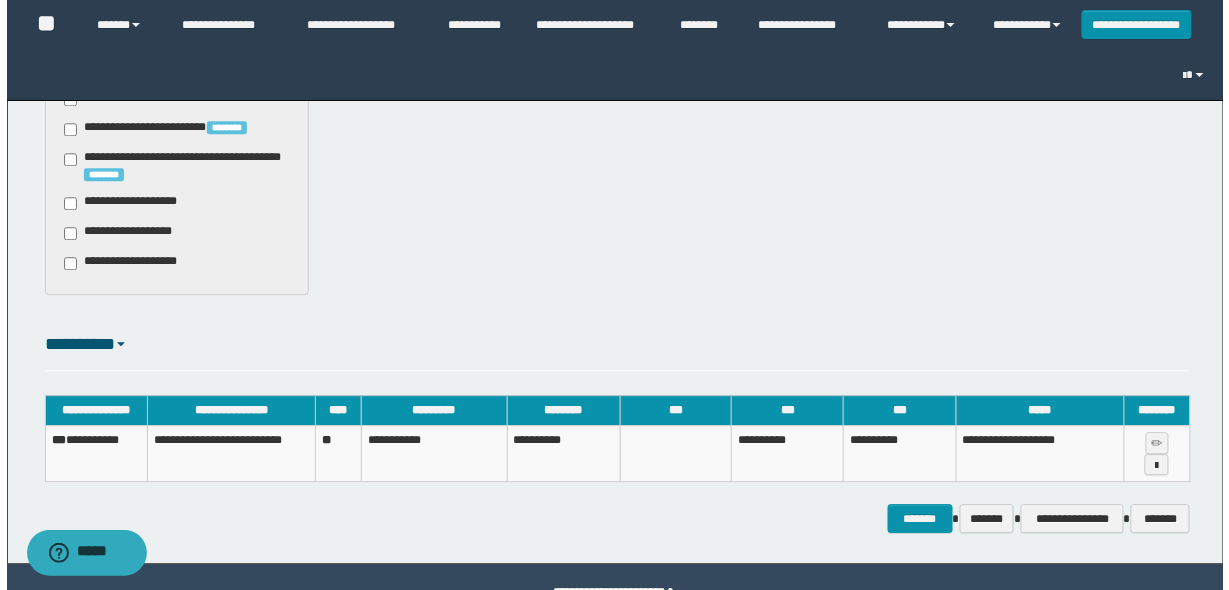 scroll, scrollTop: 1225, scrollLeft: 0, axis: vertical 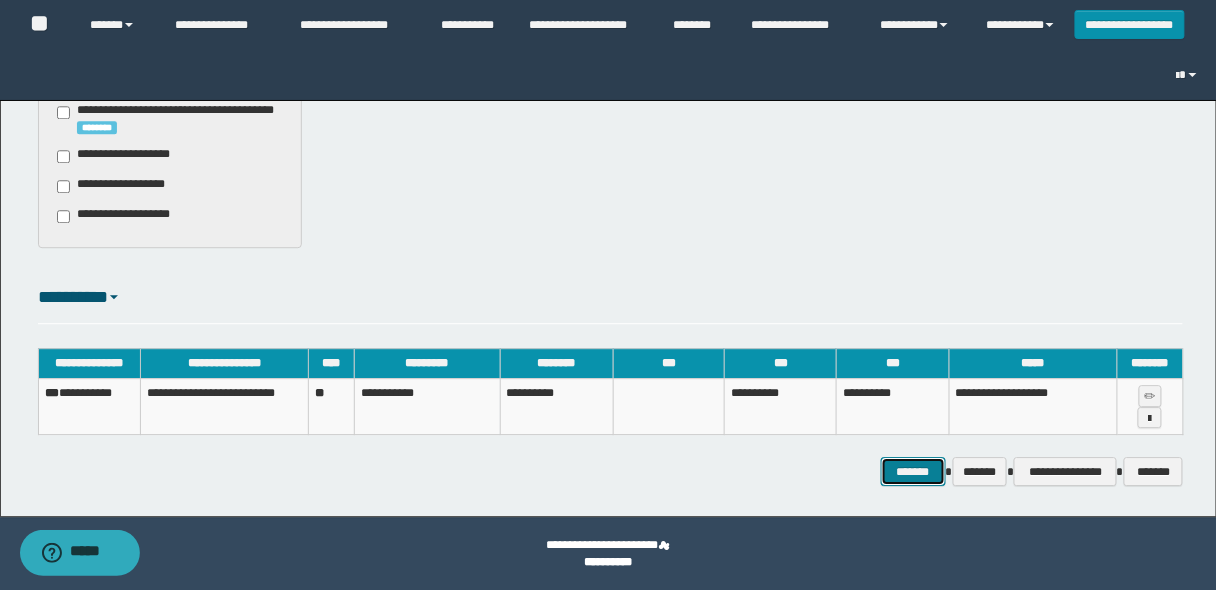 click on "*******" at bounding box center [913, 471] 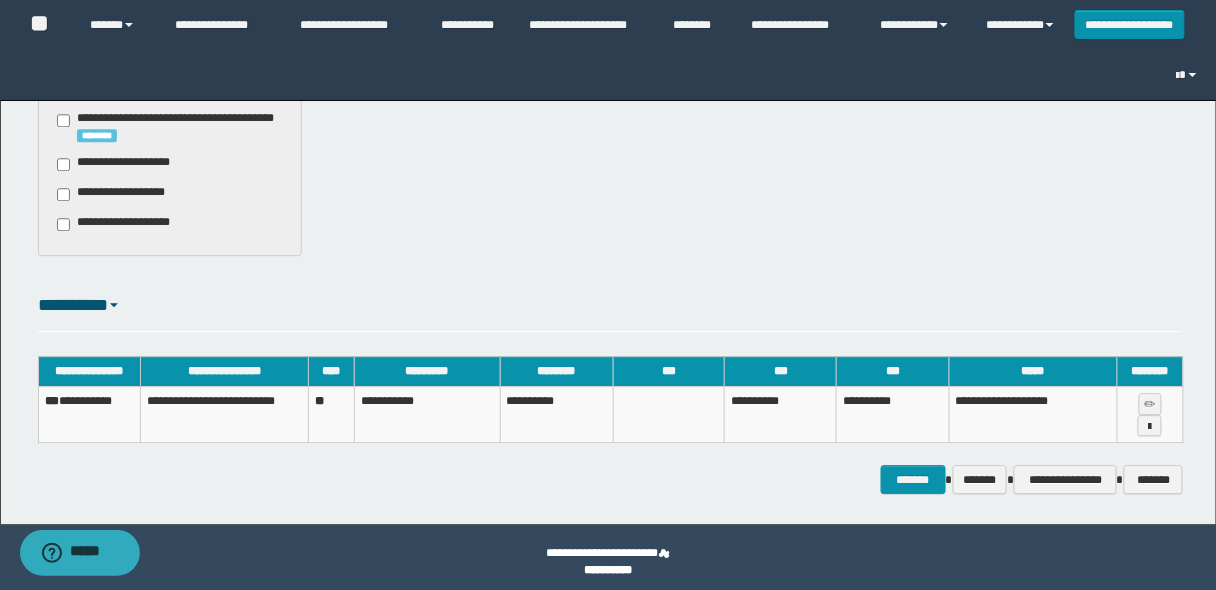 scroll, scrollTop: 1225, scrollLeft: 0, axis: vertical 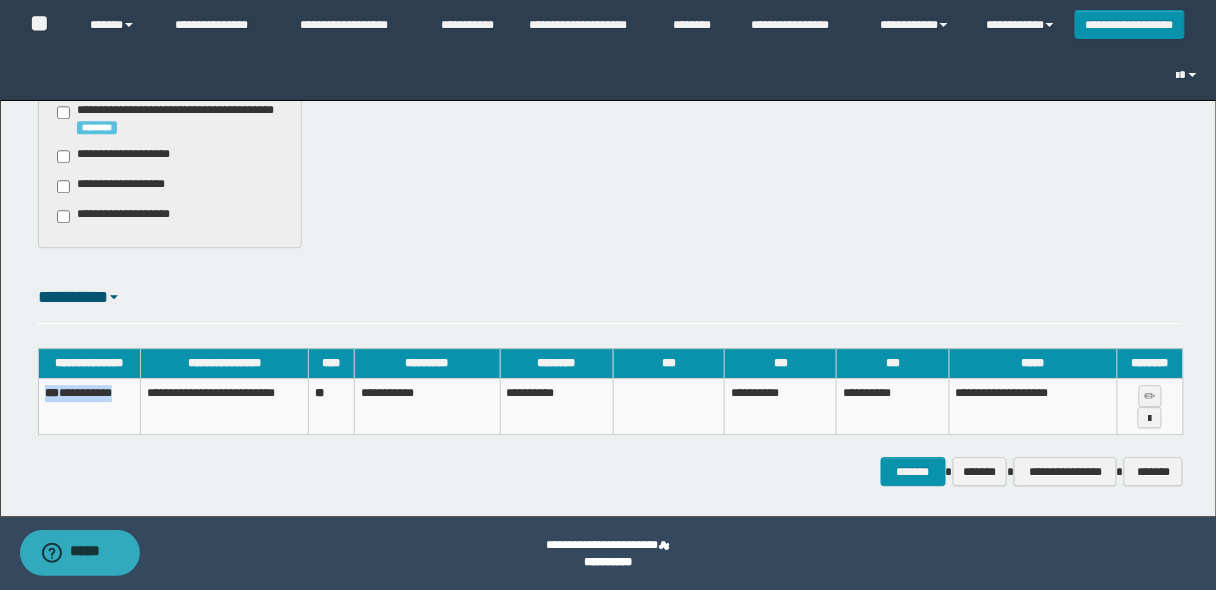 drag, startPoint x: 41, startPoint y: 396, endPoint x: 115, endPoint y: 436, distance: 84.118965 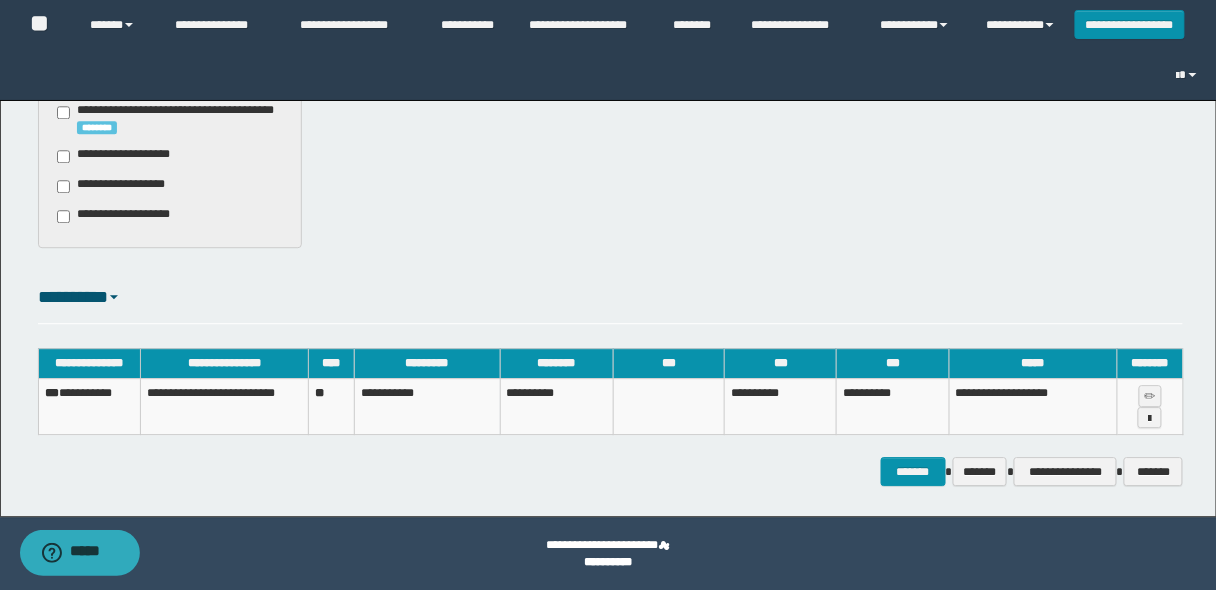 click on "**********" at bounding box center (611, 396) 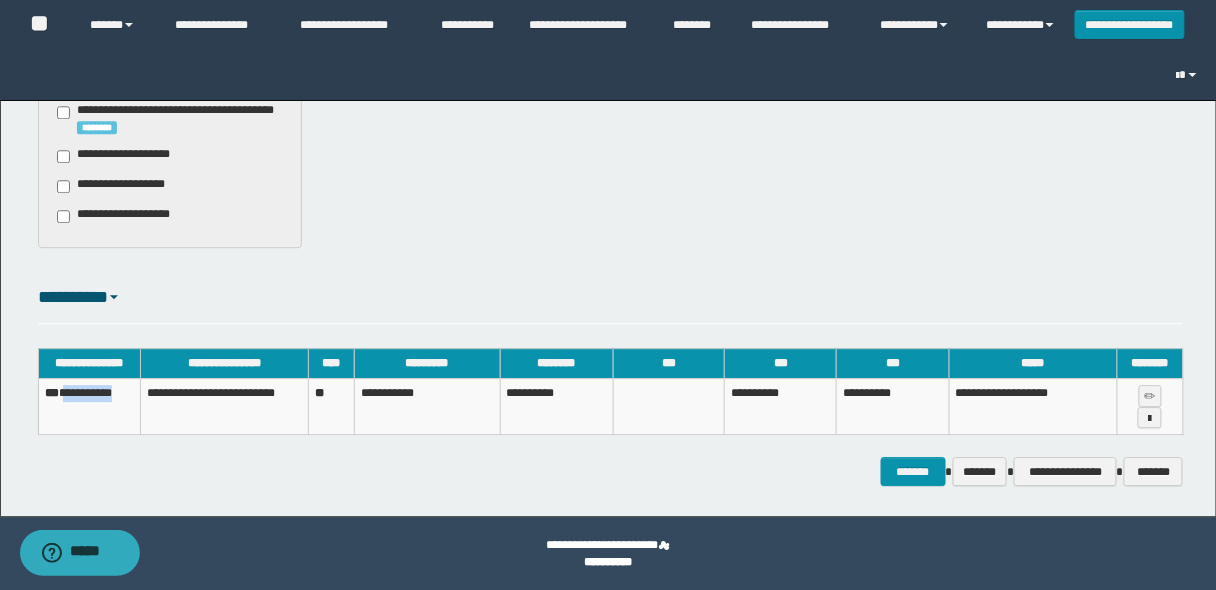 drag, startPoint x: 39, startPoint y: 411, endPoint x: 95, endPoint y: 416, distance: 56.22277 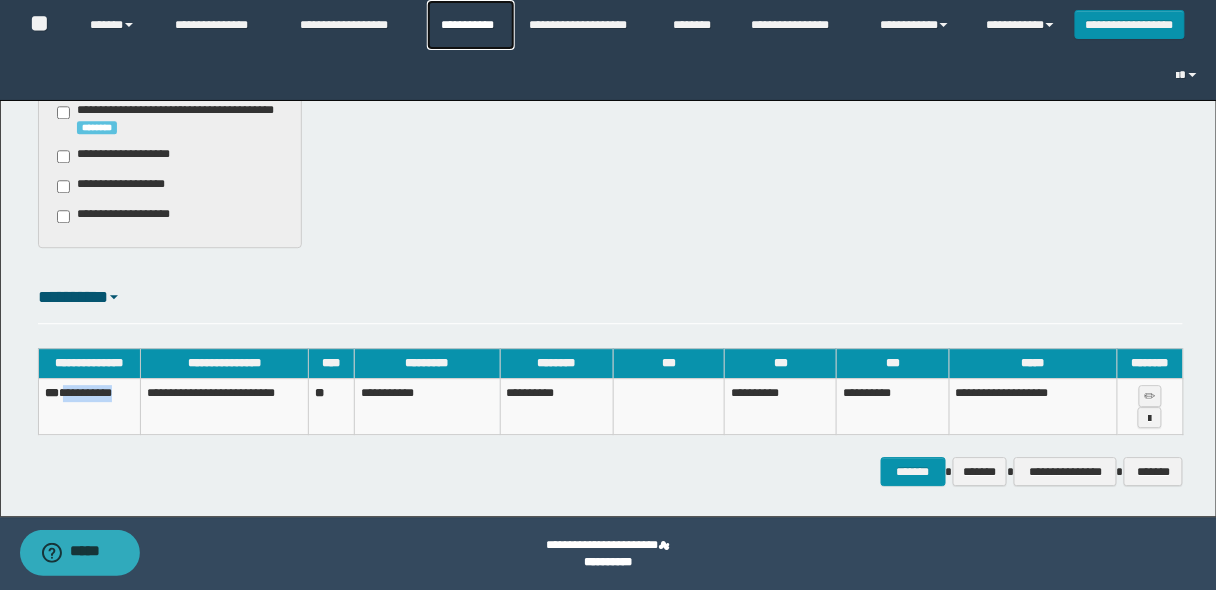 click on "**********" at bounding box center (471, 25) 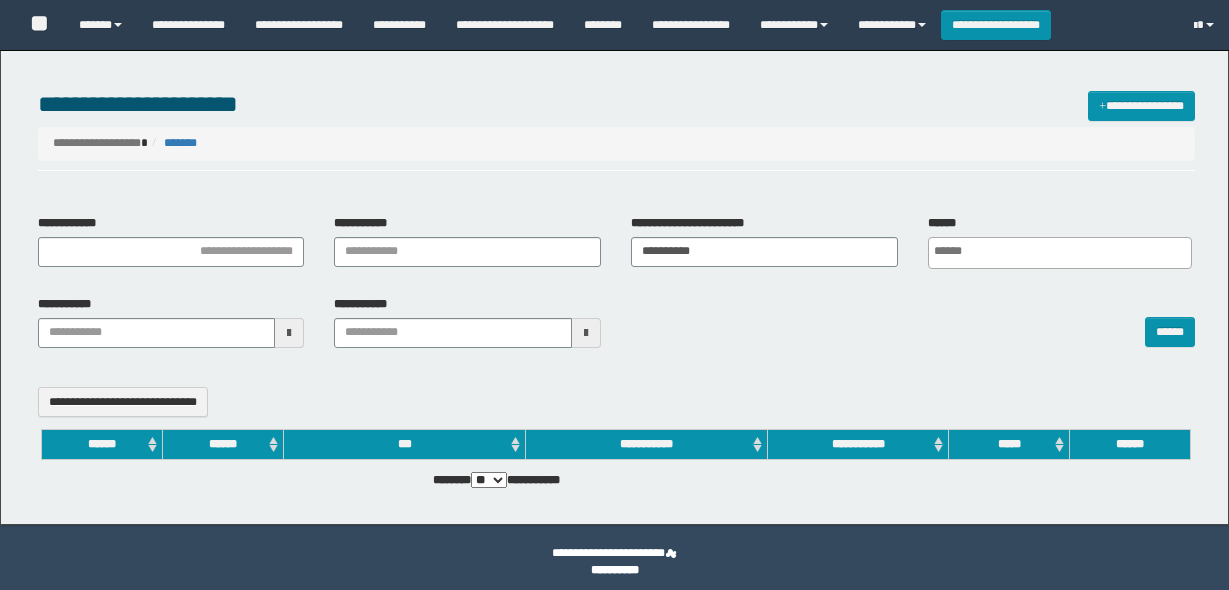 select 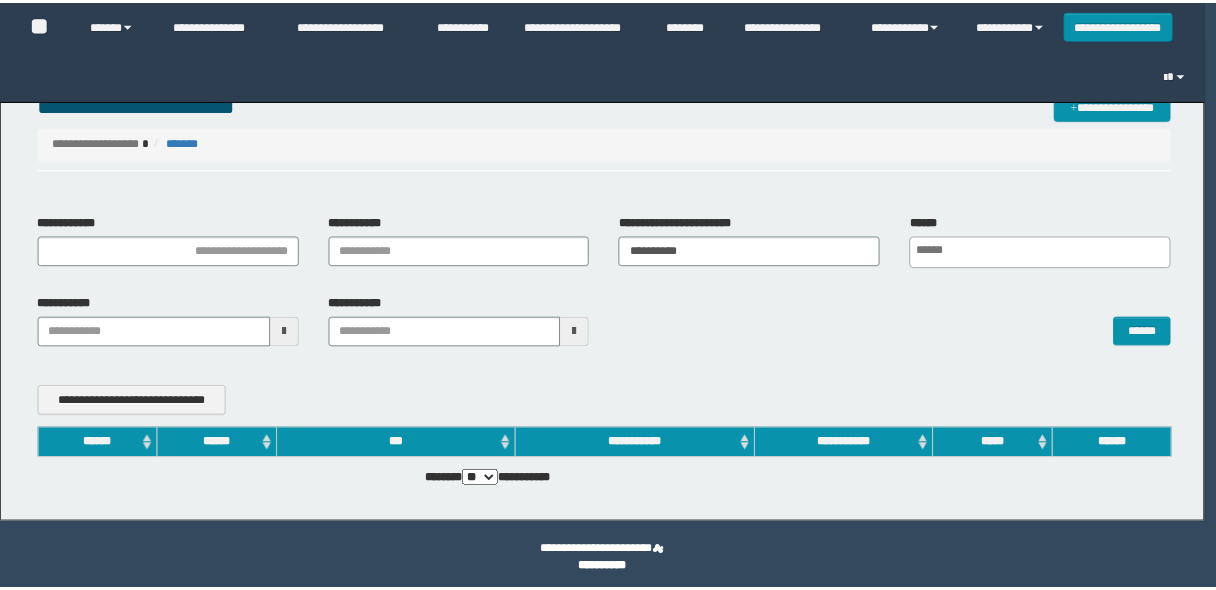 scroll, scrollTop: 0, scrollLeft: 0, axis: both 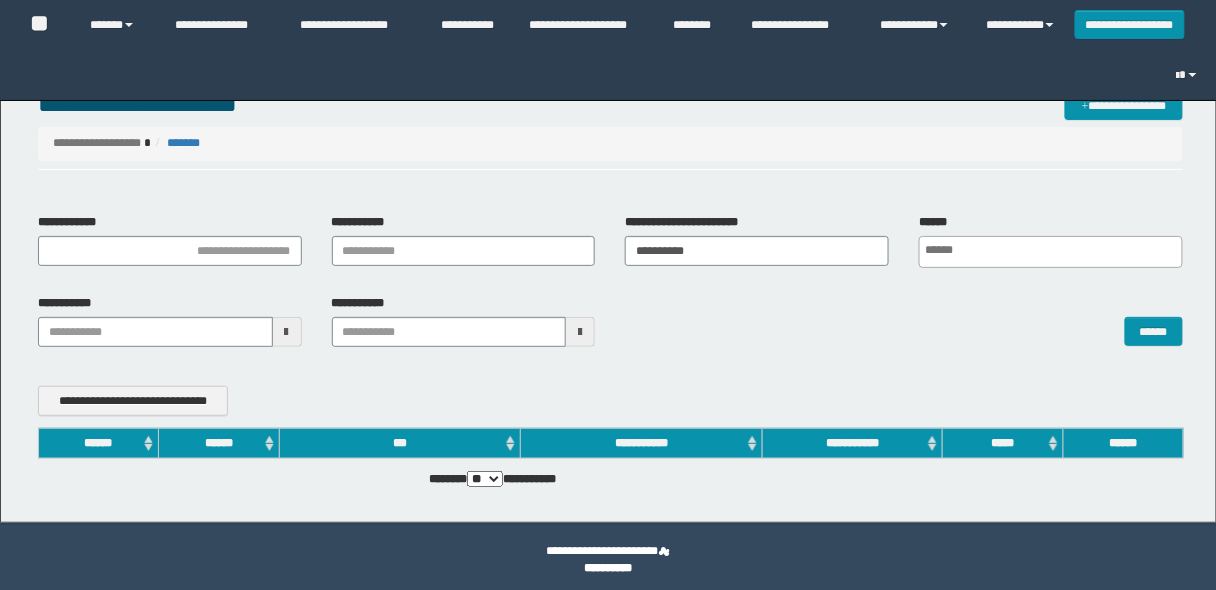click on "**********" at bounding box center [471, 25] 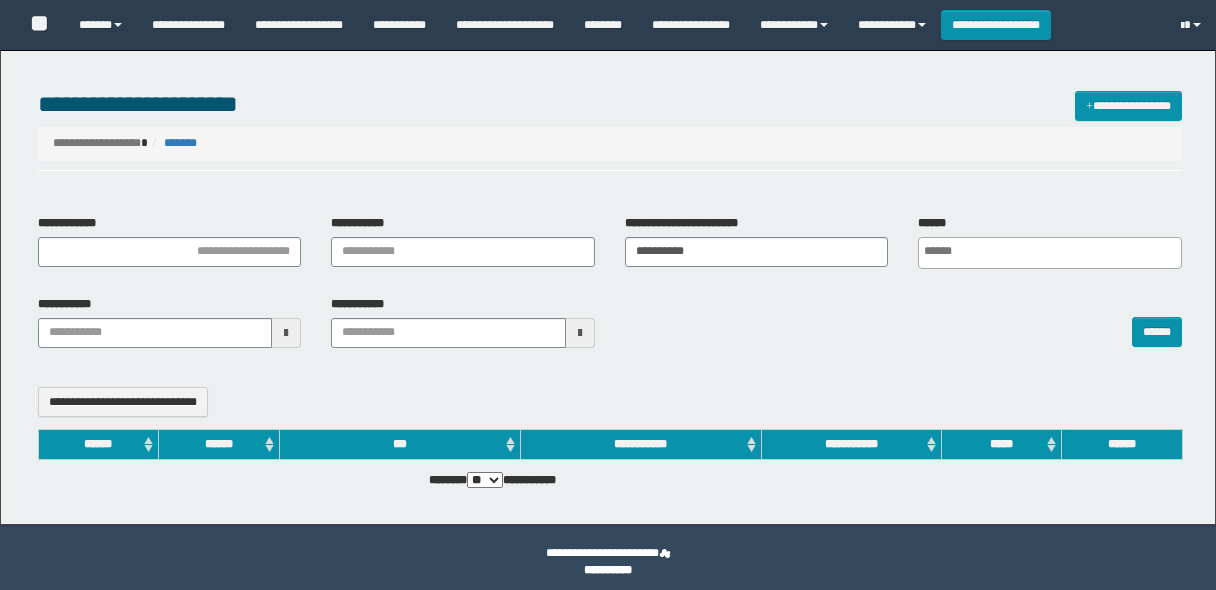 select 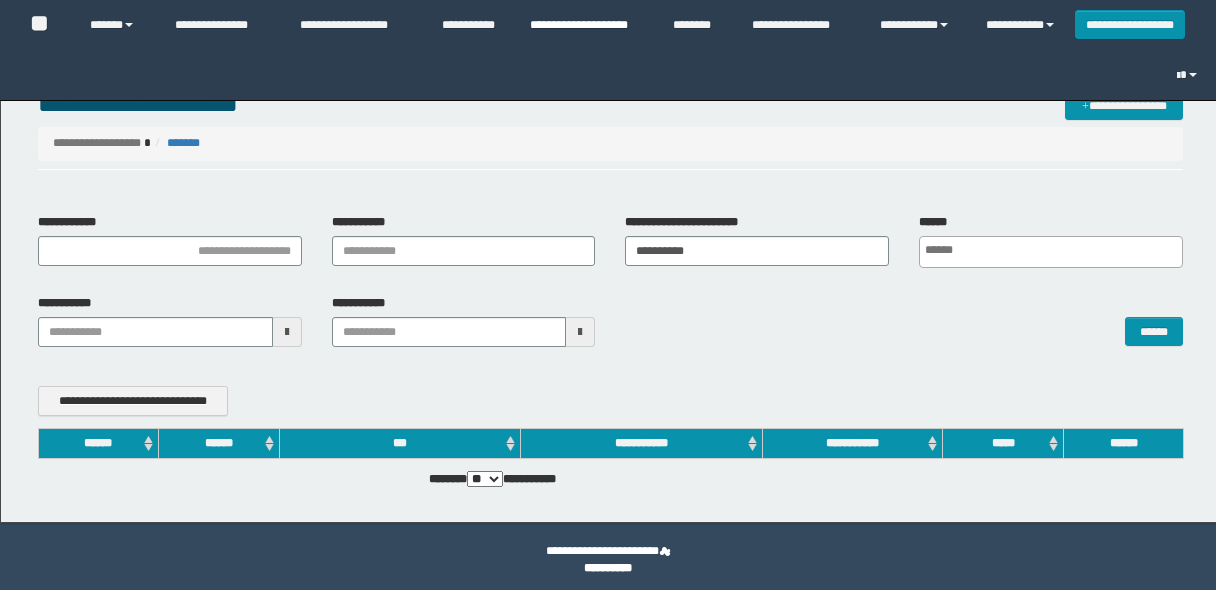 scroll, scrollTop: 0, scrollLeft: 0, axis: both 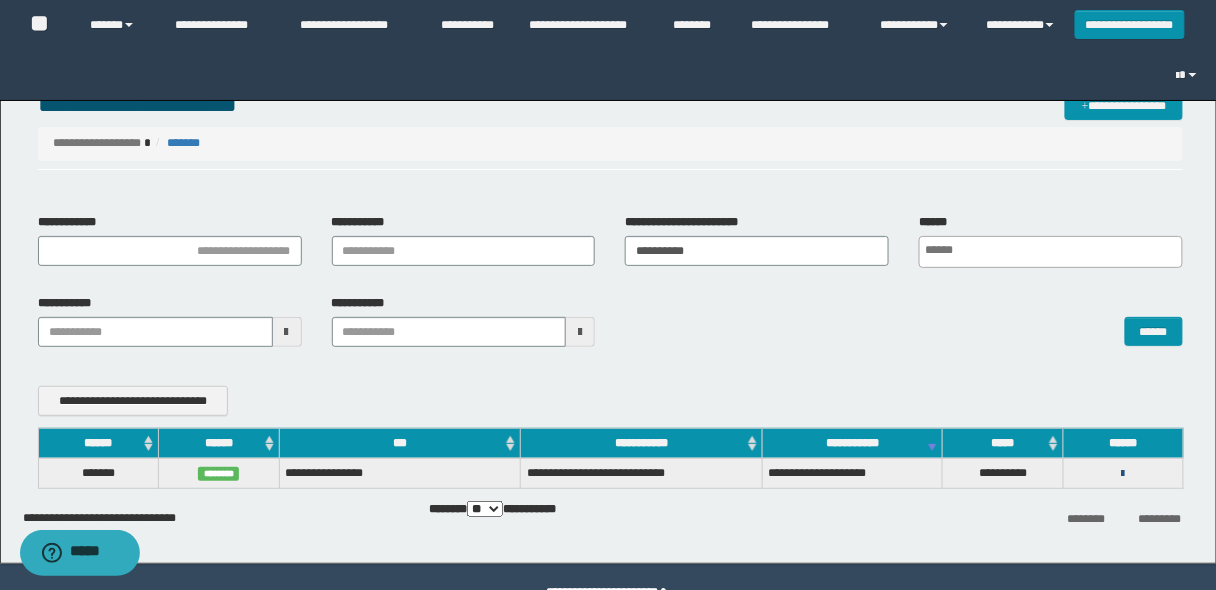 click at bounding box center (1123, 474) 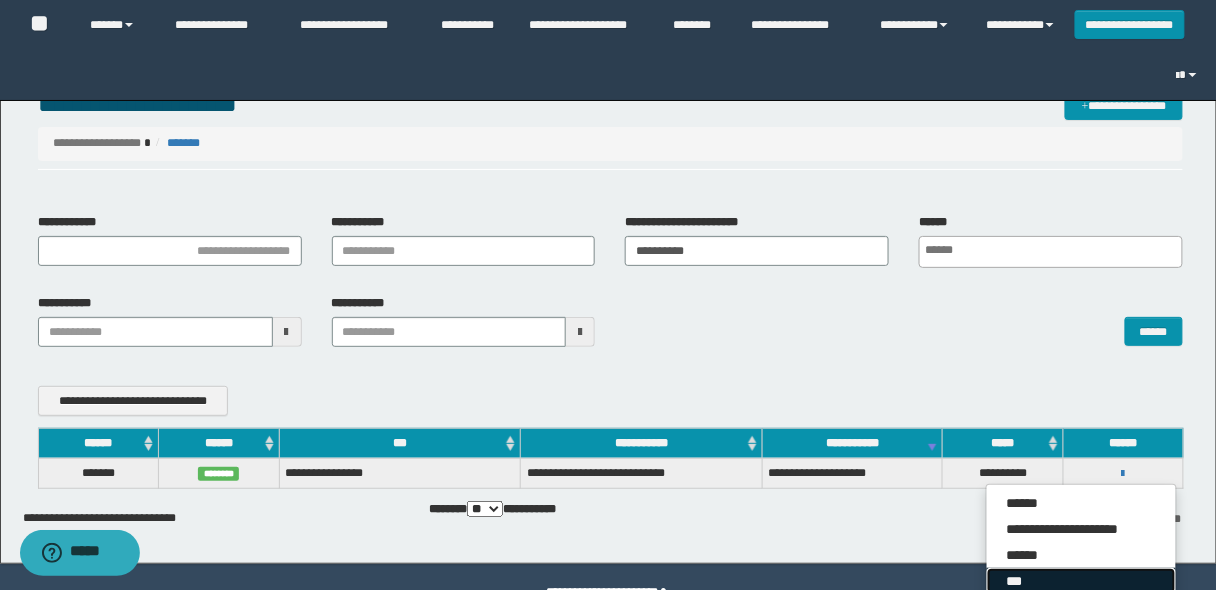 click on "***" at bounding box center [1081, 581] 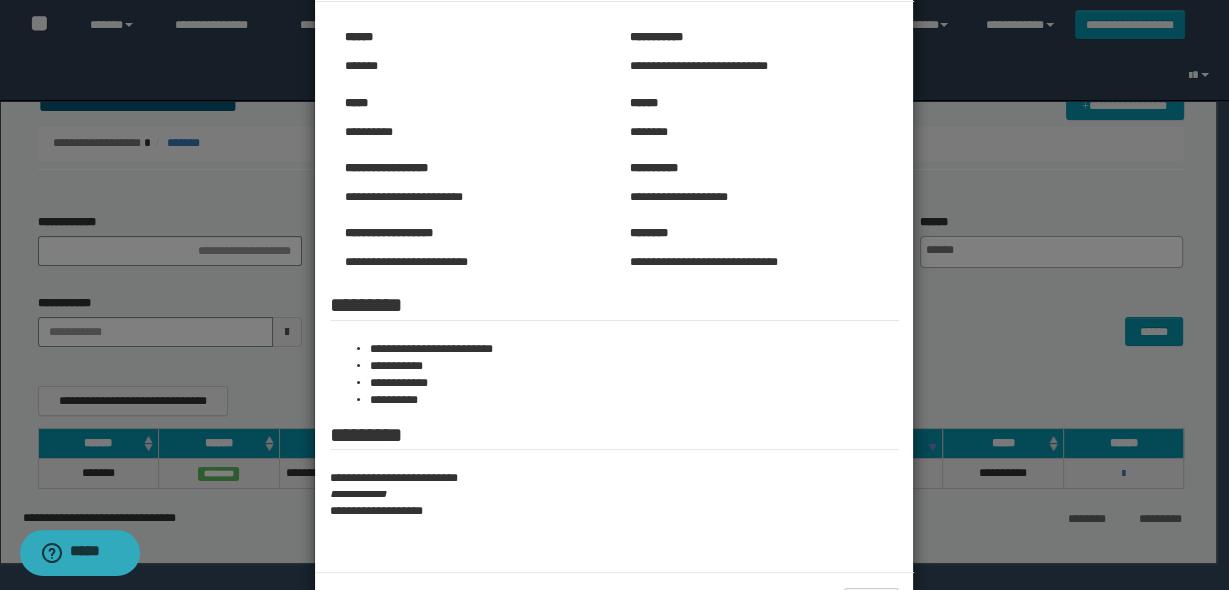 scroll, scrollTop: 77, scrollLeft: 0, axis: vertical 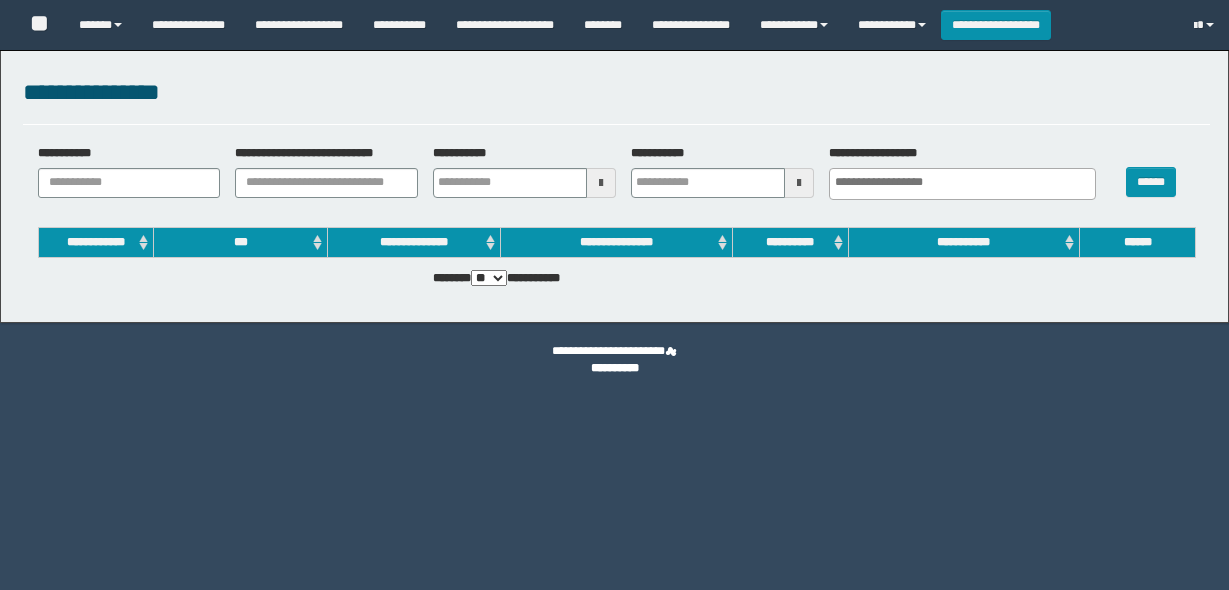 select 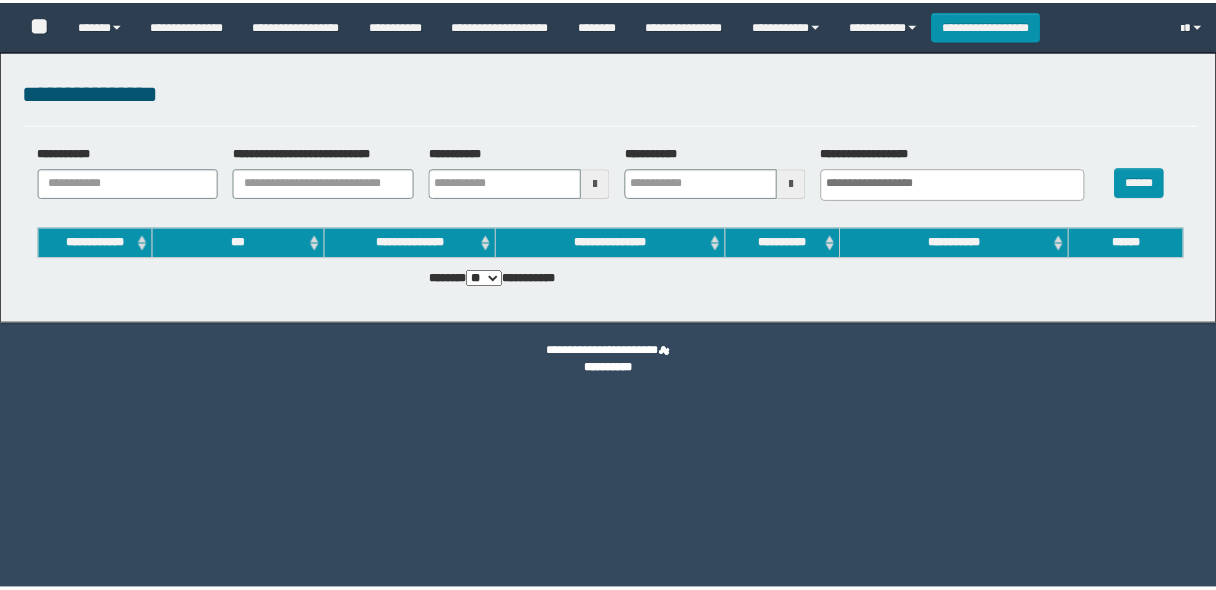 scroll, scrollTop: 0, scrollLeft: 0, axis: both 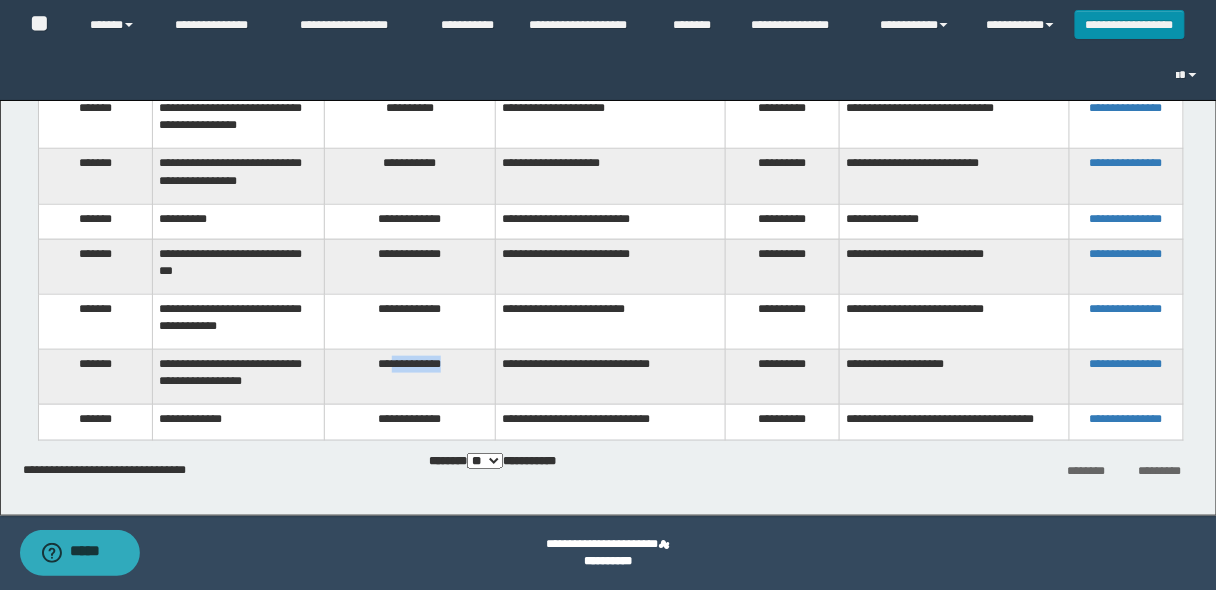 drag, startPoint x: 455, startPoint y: 320, endPoint x: 388, endPoint y: 325, distance: 67.18631 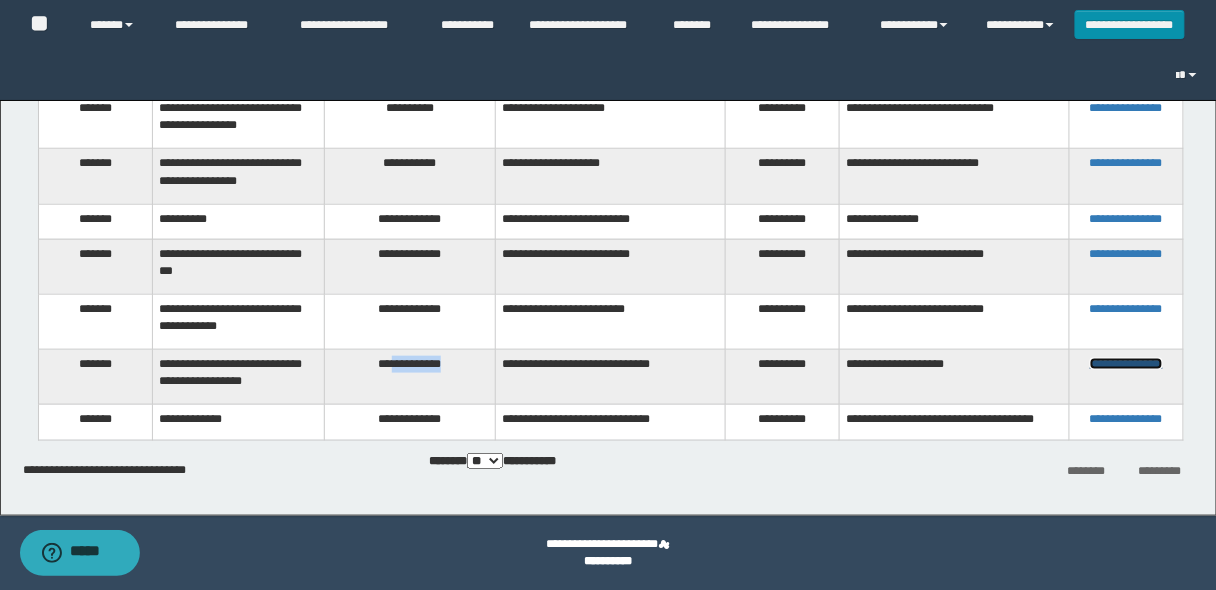 click on "**********" at bounding box center (1126, 364) 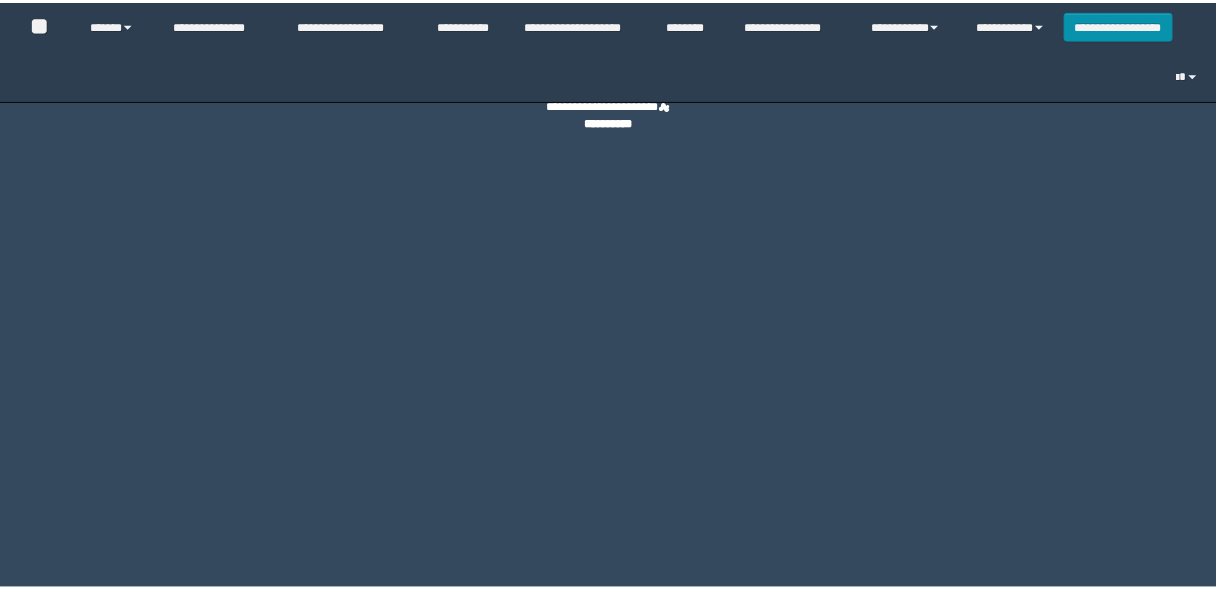 scroll, scrollTop: 0, scrollLeft: 0, axis: both 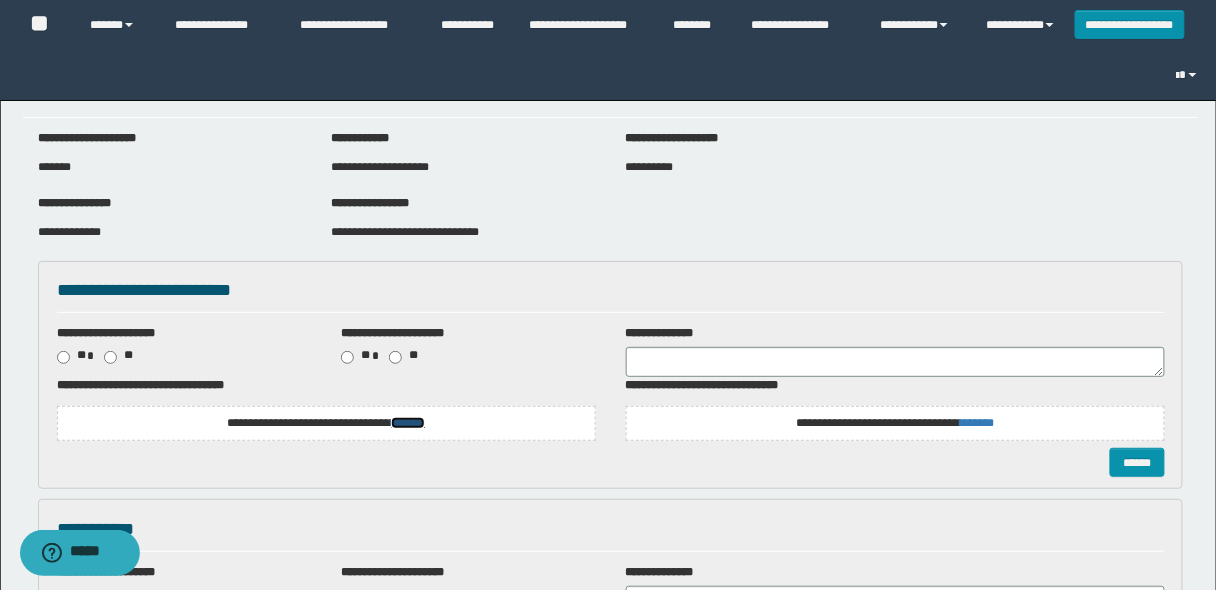 click on "*******" at bounding box center [408, 423] 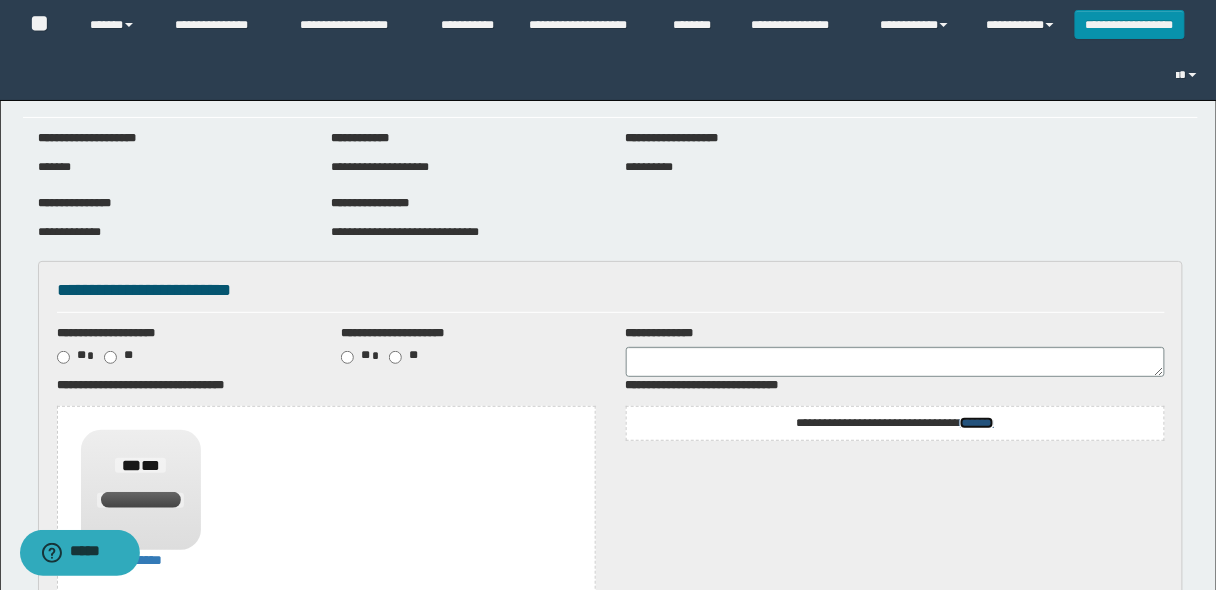 click on "*******" at bounding box center [977, 423] 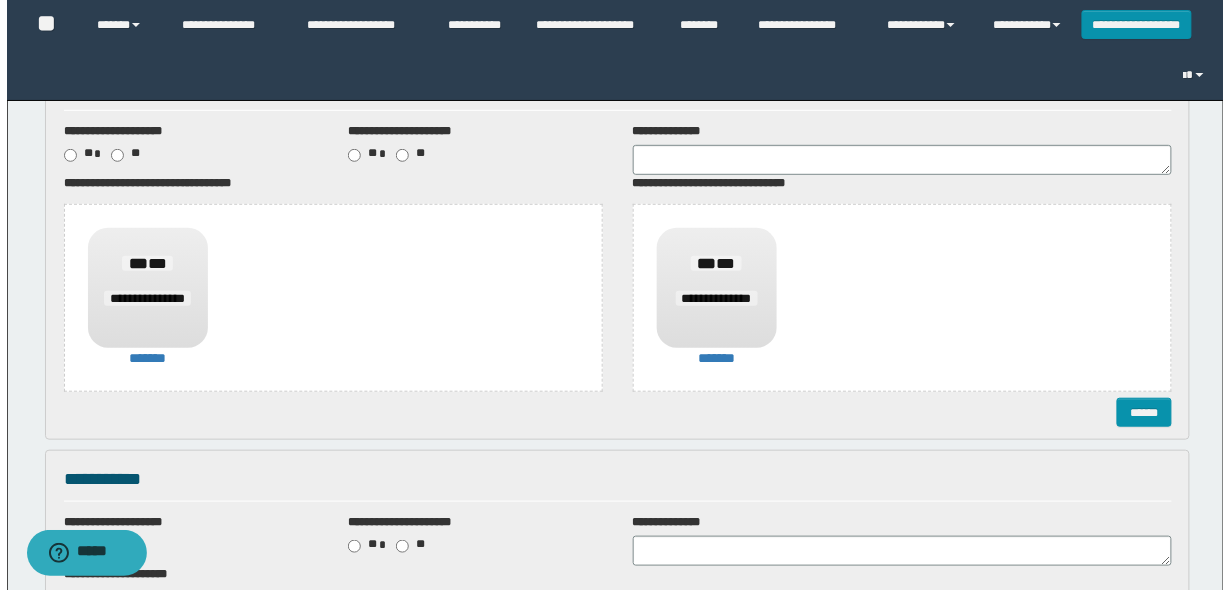 scroll, scrollTop: 240, scrollLeft: 0, axis: vertical 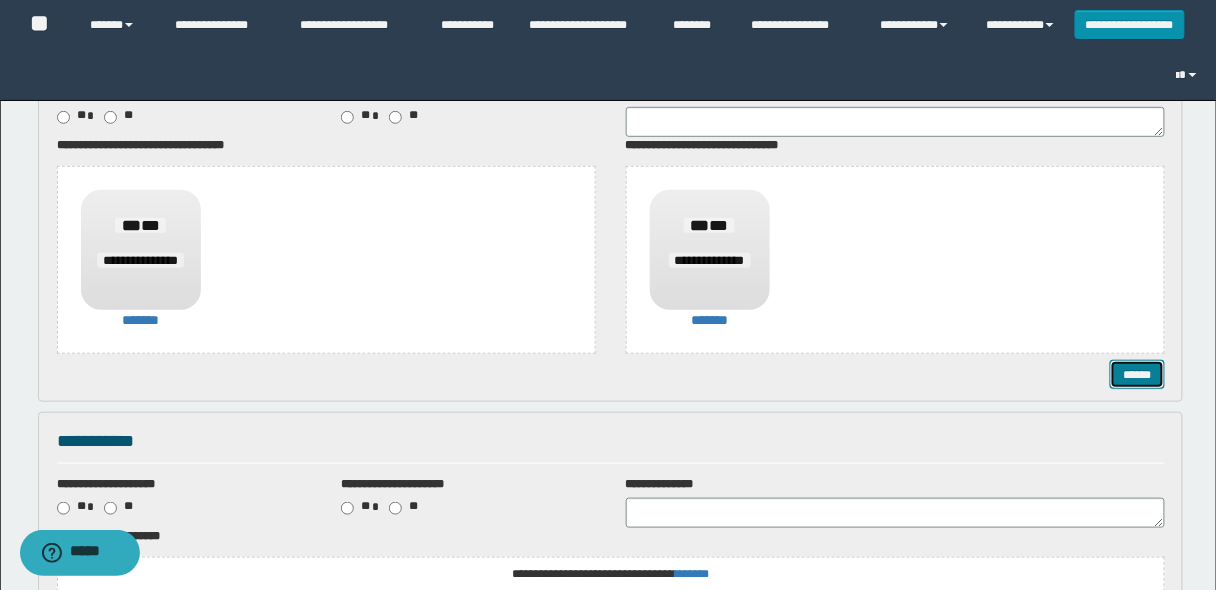 drag, startPoint x: 1134, startPoint y: 372, endPoint x: 1122, endPoint y: 367, distance: 13 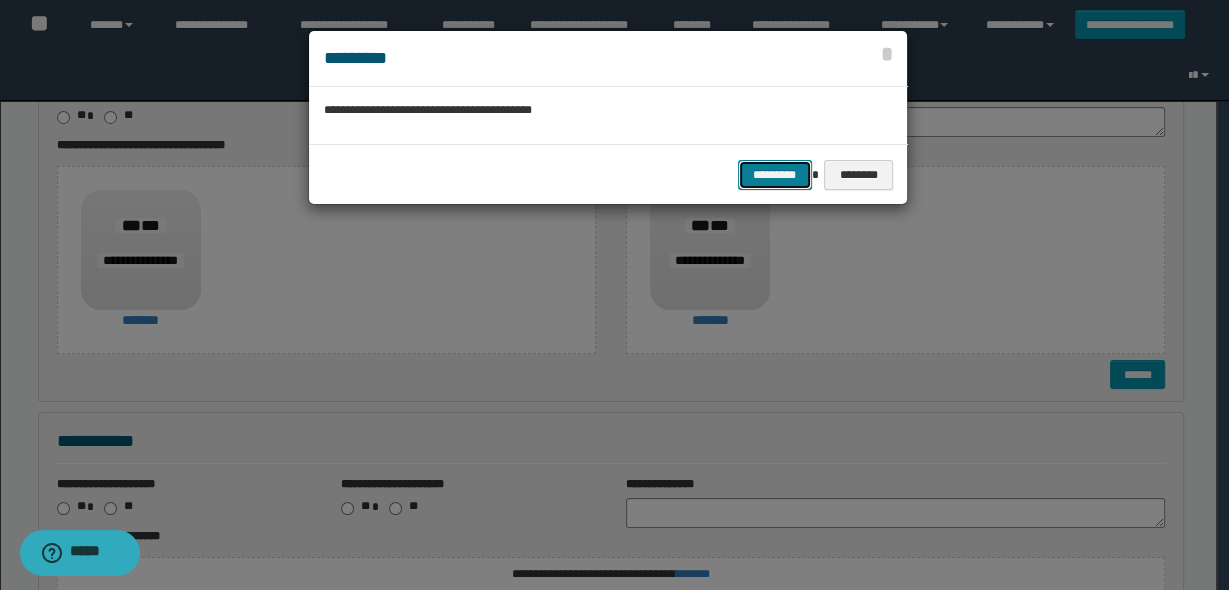 click on "*********" at bounding box center [775, 174] 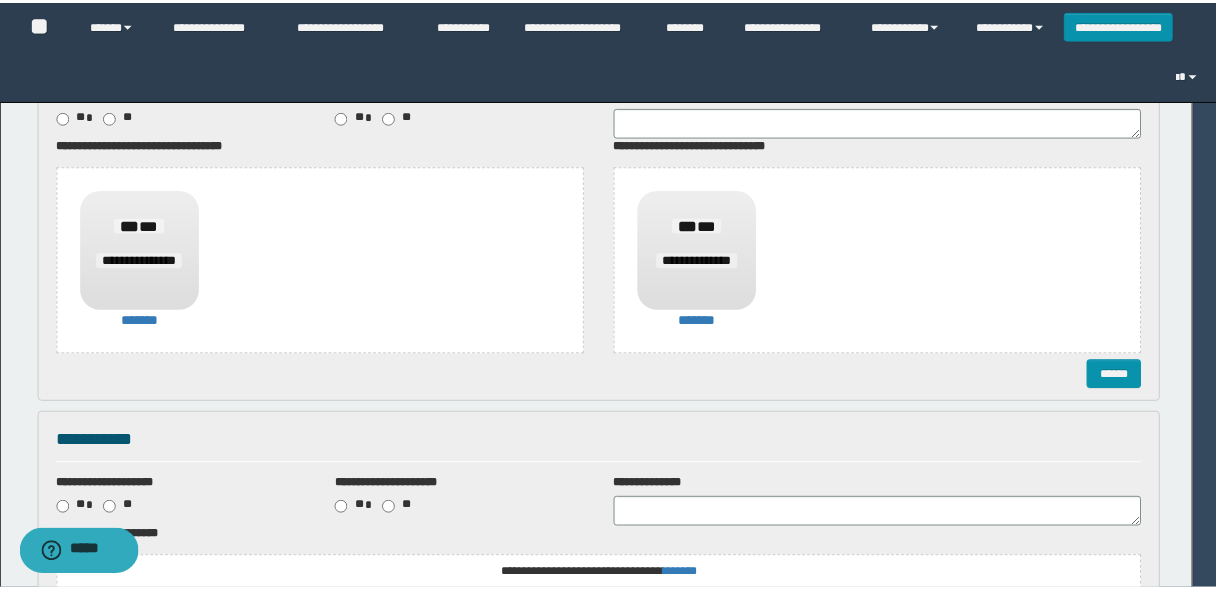 scroll, scrollTop: 0, scrollLeft: 0, axis: both 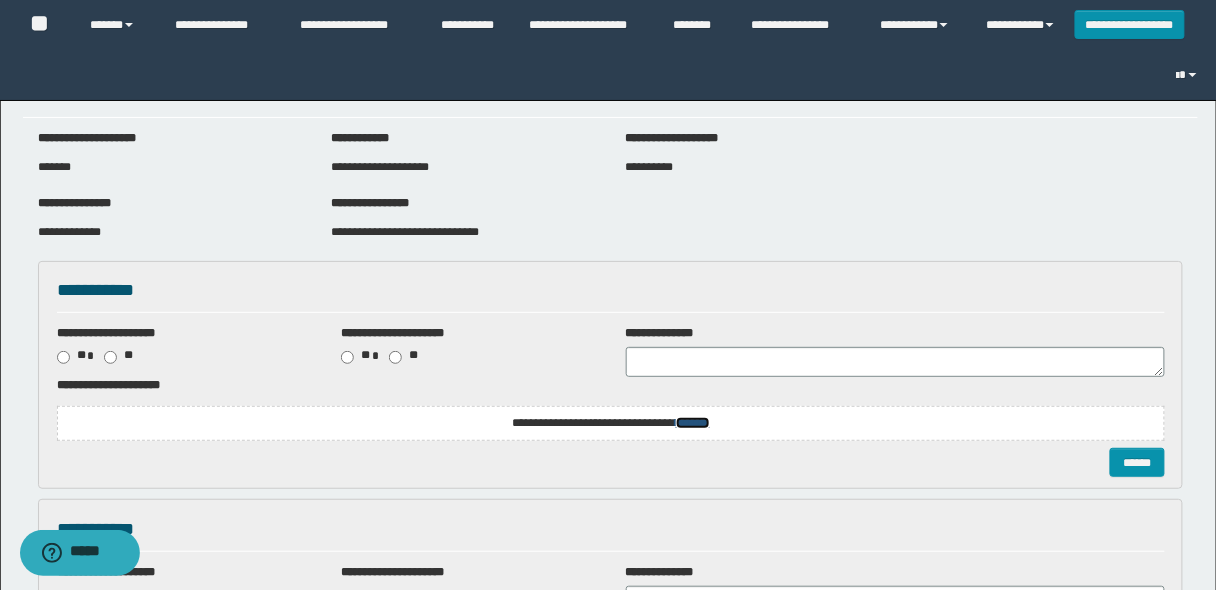 click on "*******" at bounding box center [693, 423] 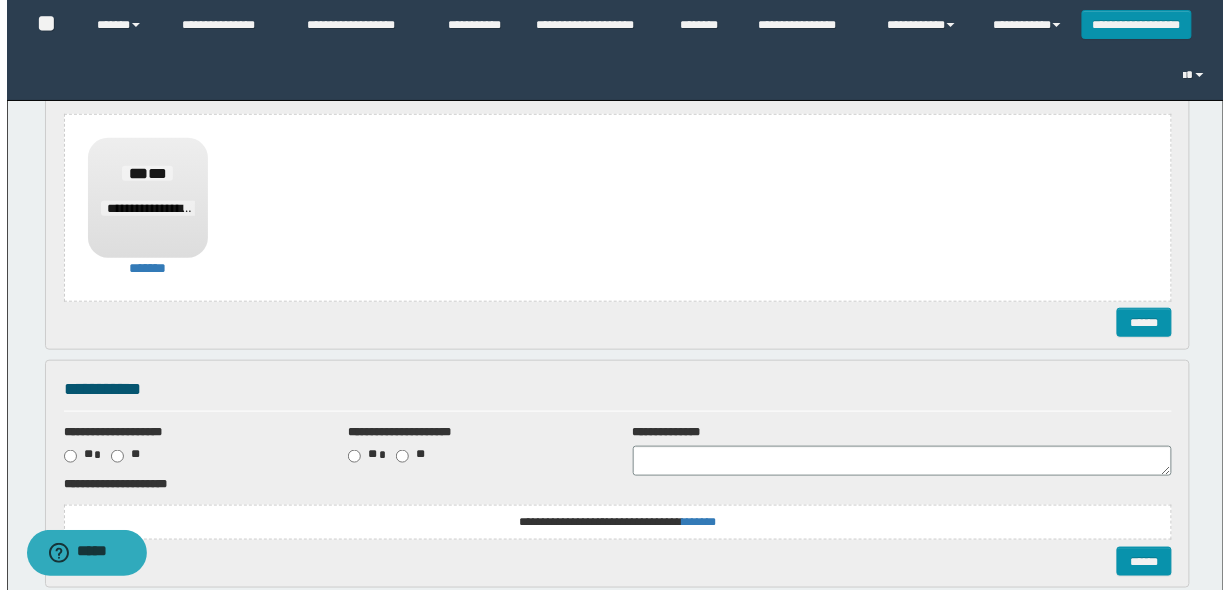 scroll, scrollTop: 320, scrollLeft: 0, axis: vertical 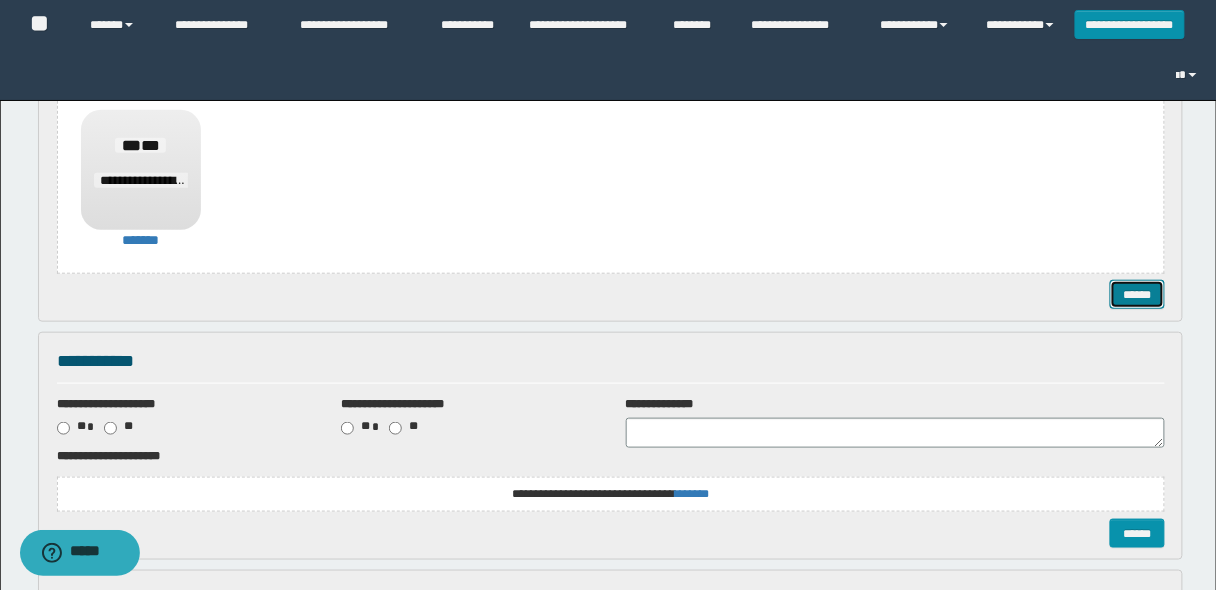 drag, startPoint x: 1132, startPoint y: 288, endPoint x: 1120, endPoint y: 285, distance: 12.369317 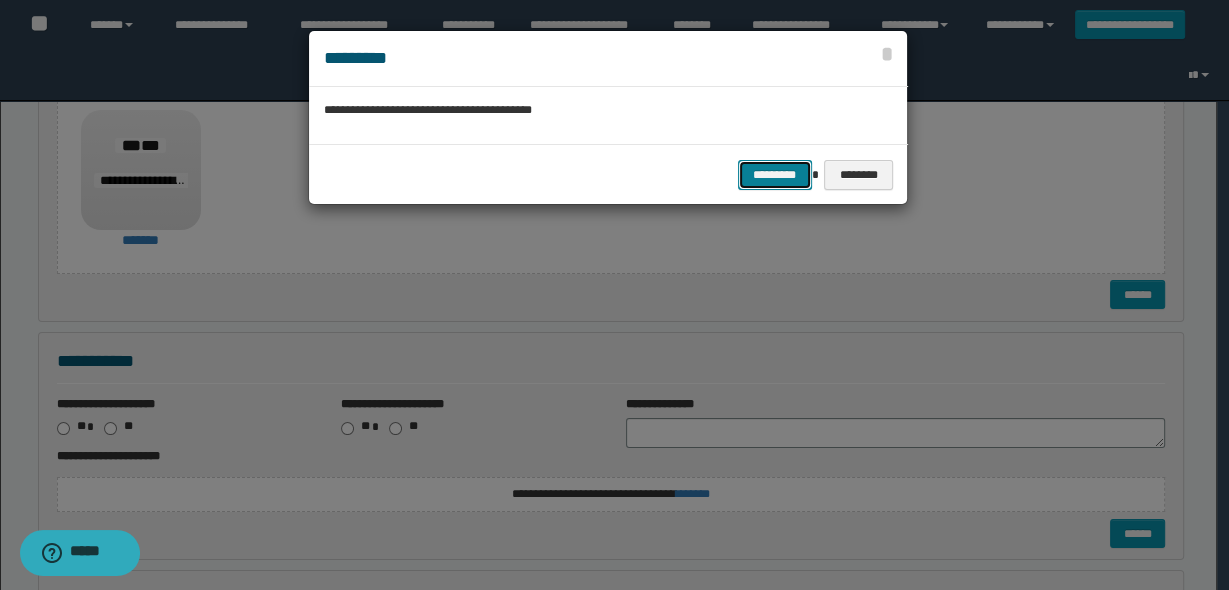 click on "*********" at bounding box center (775, 174) 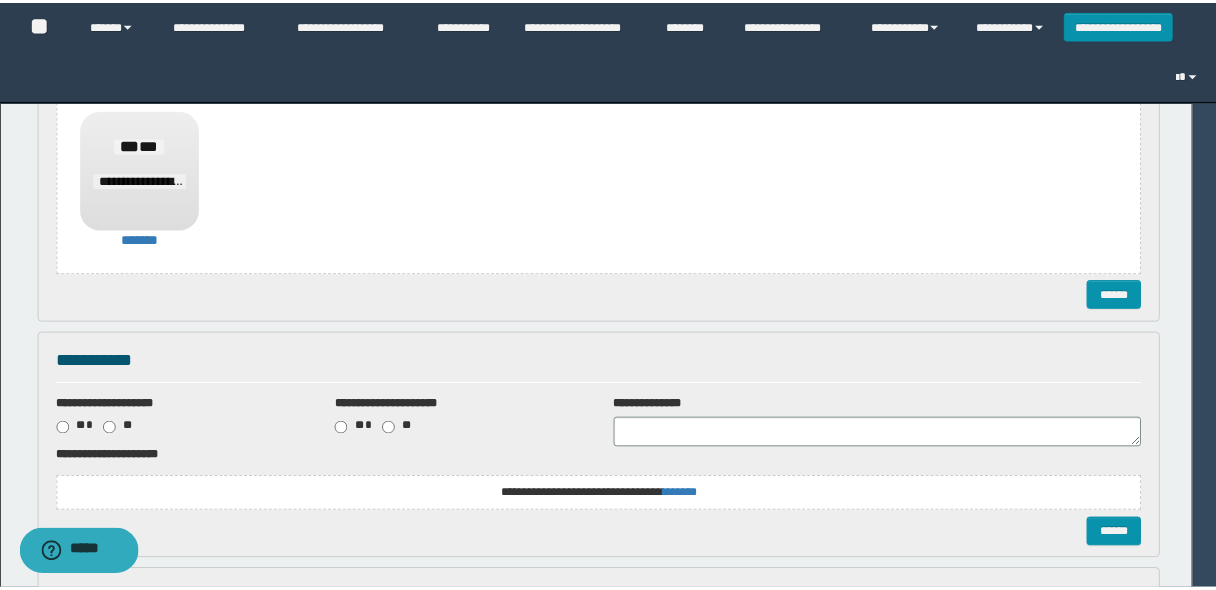 scroll, scrollTop: 0, scrollLeft: 0, axis: both 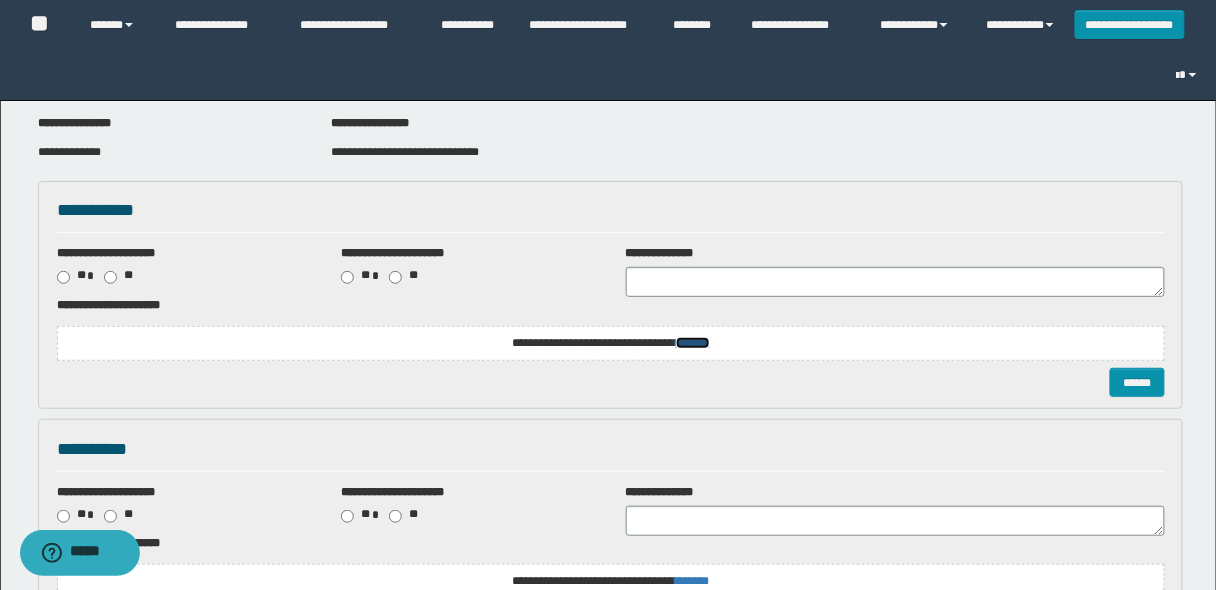 click on "*******" at bounding box center [693, 343] 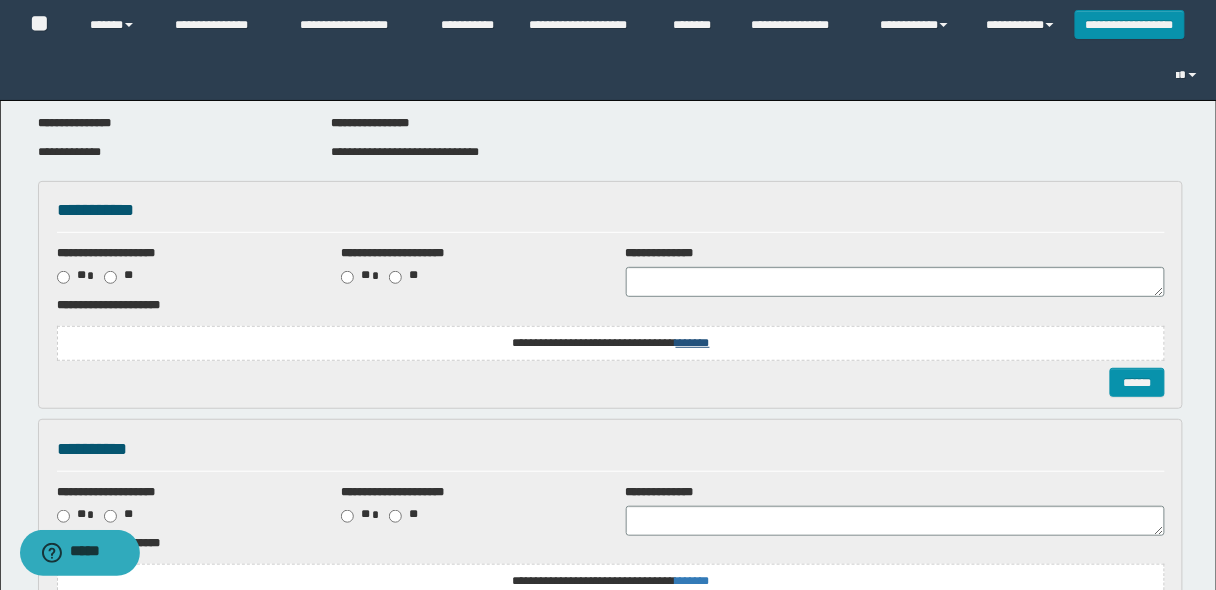 scroll, scrollTop: 0, scrollLeft: 0, axis: both 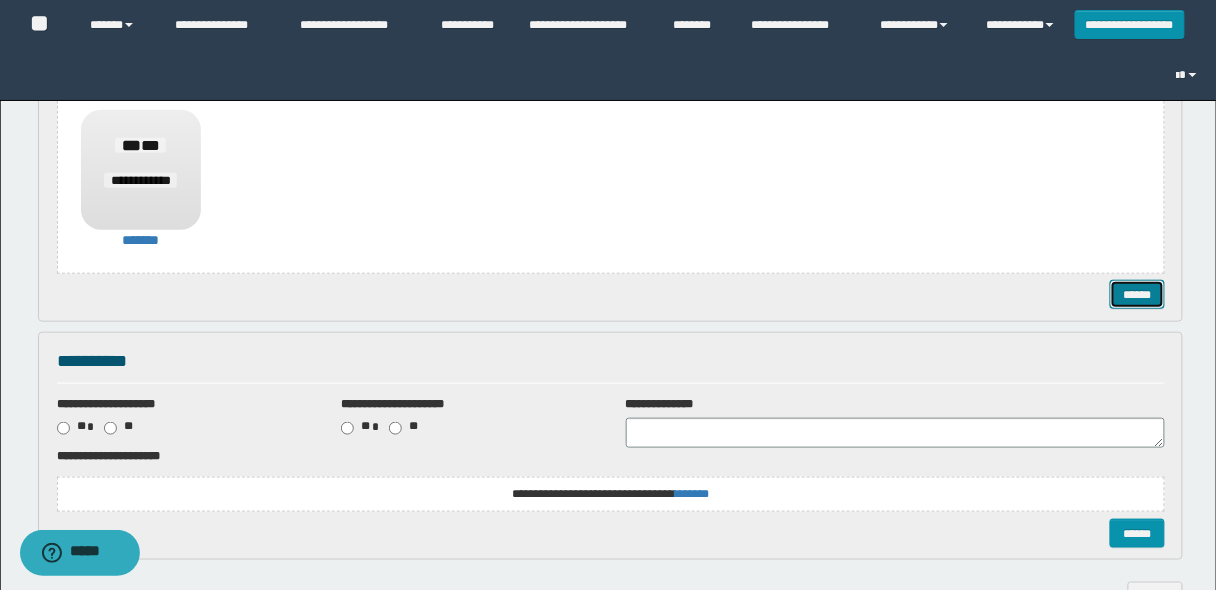 click on "******" at bounding box center (1137, 294) 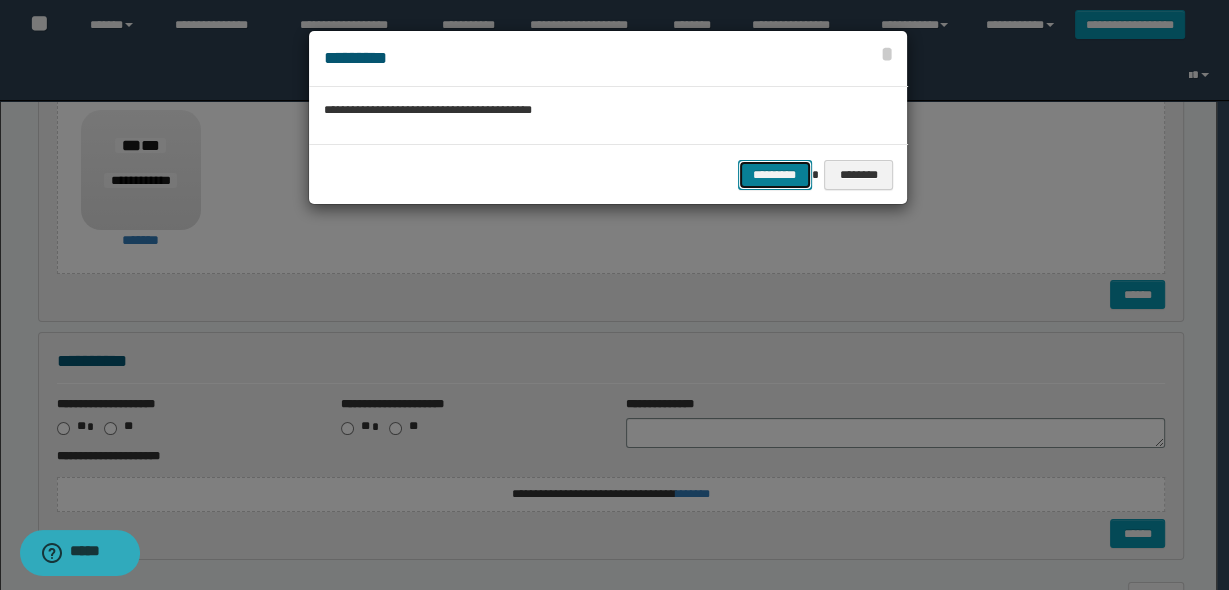 click on "*********" at bounding box center [775, 174] 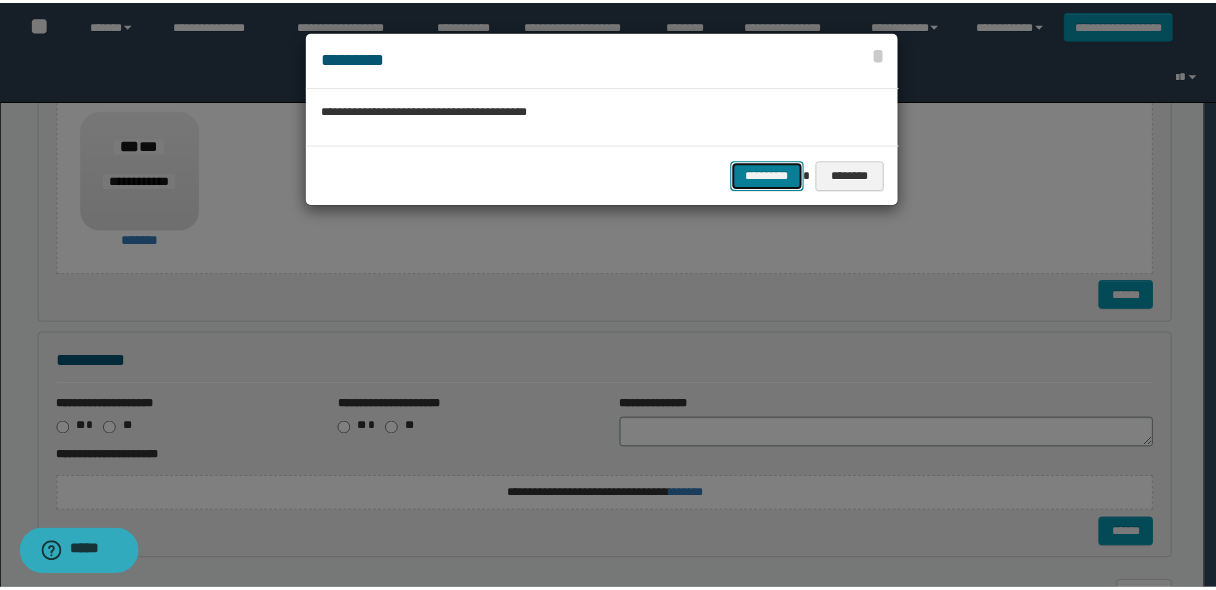 scroll, scrollTop: 0, scrollLeft: 0, axis: both 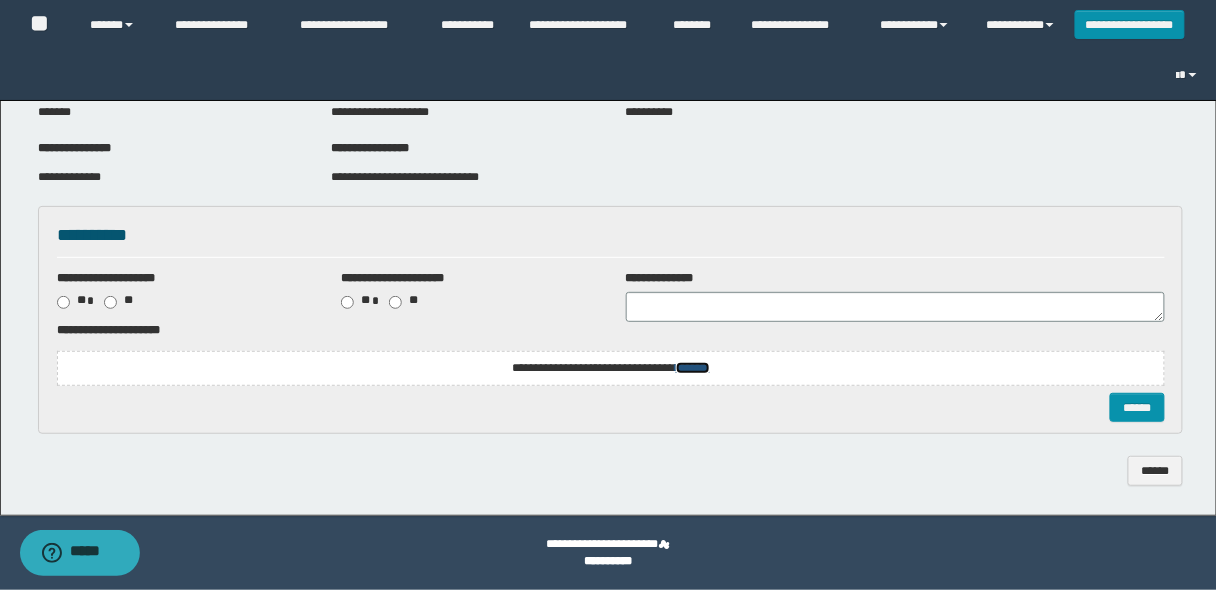 click on "*******" at bounding box center (693, 368) 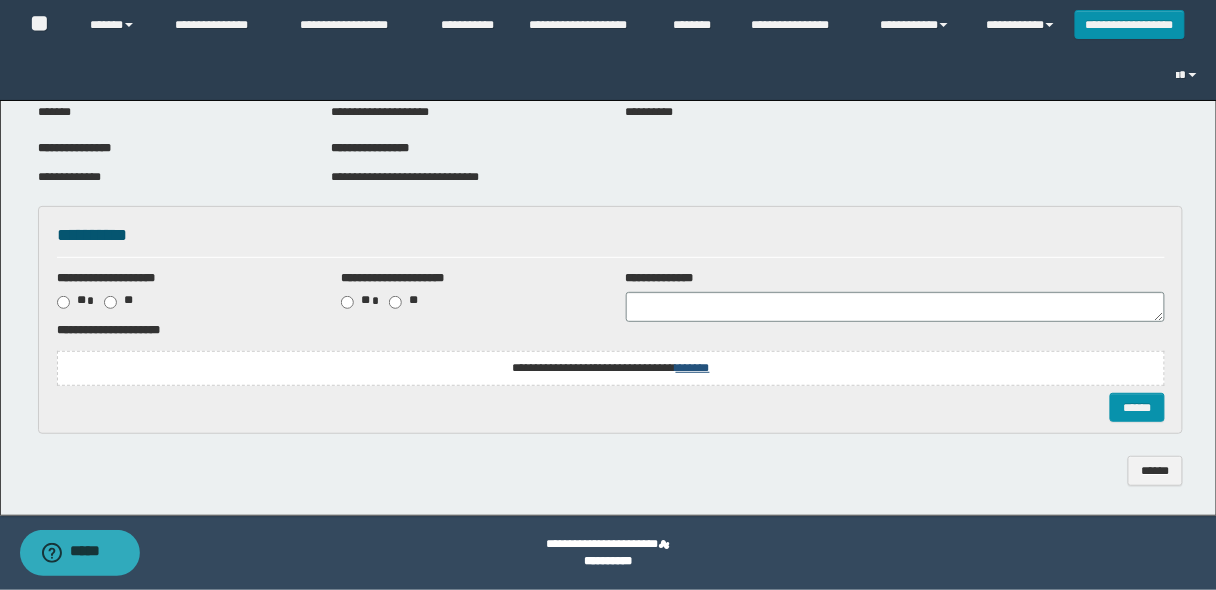 scroll, scrollTop: 0, scrollLeft: 0, axis: both 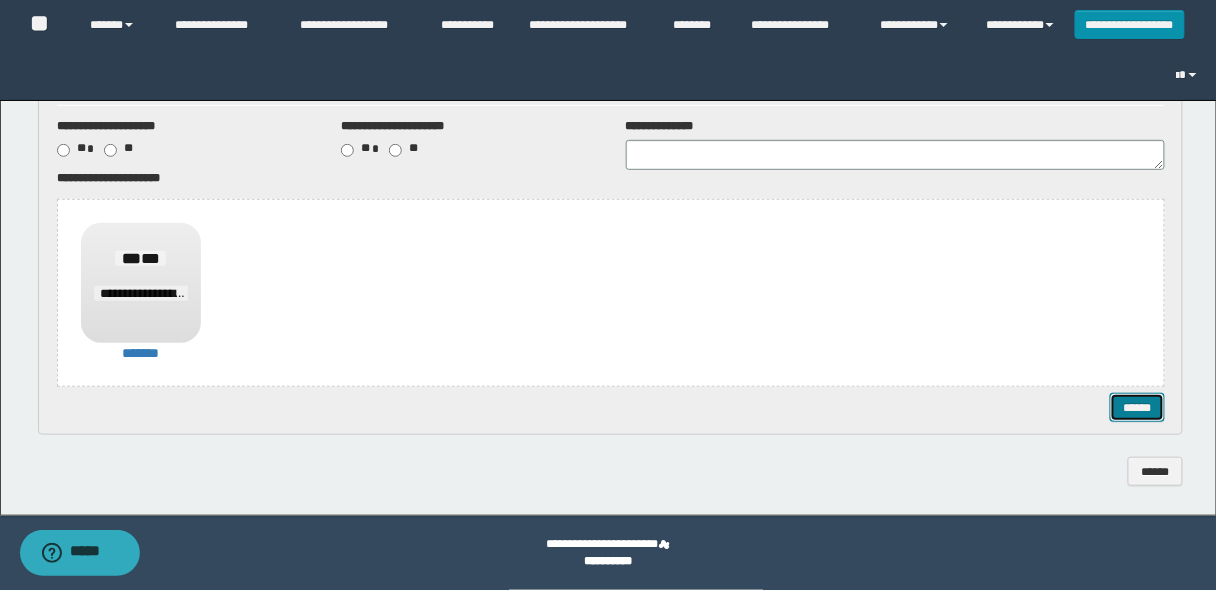 click on "******" at bounding box center (1137, 407) 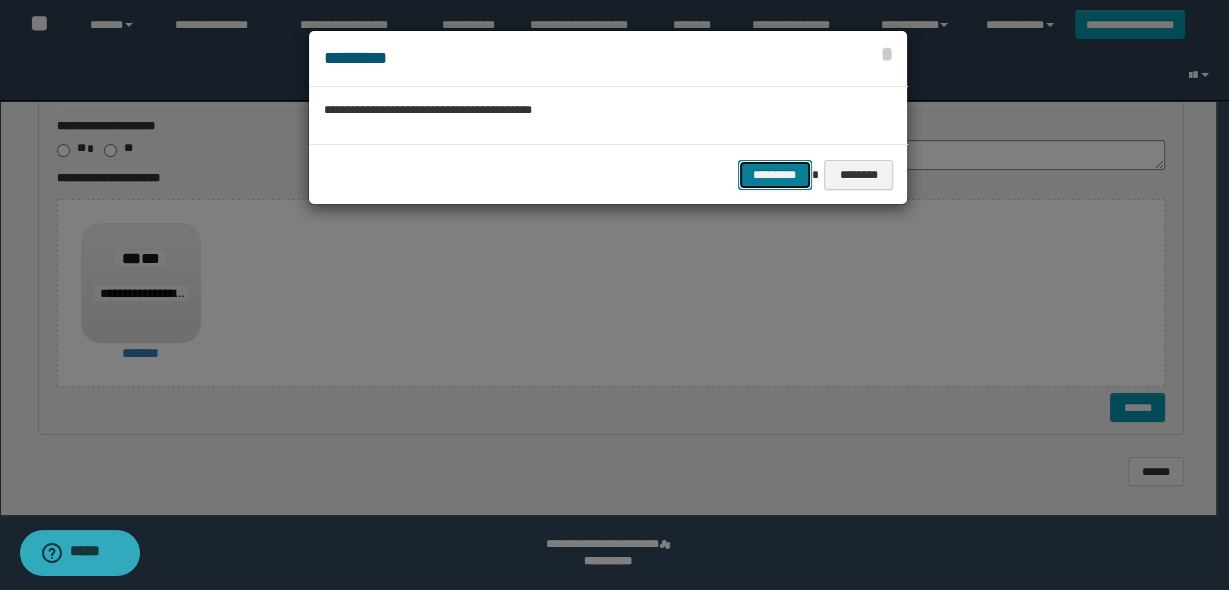 click on "*********" at bounding box center [775, 174] 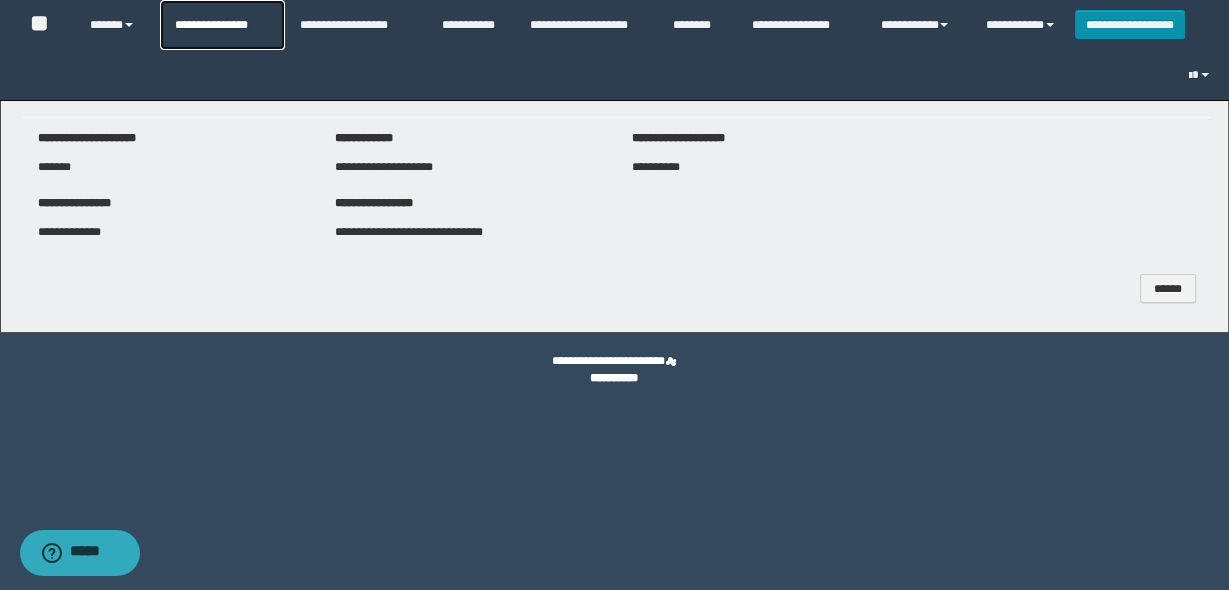click on "**********" at bounding box center (222, 25) 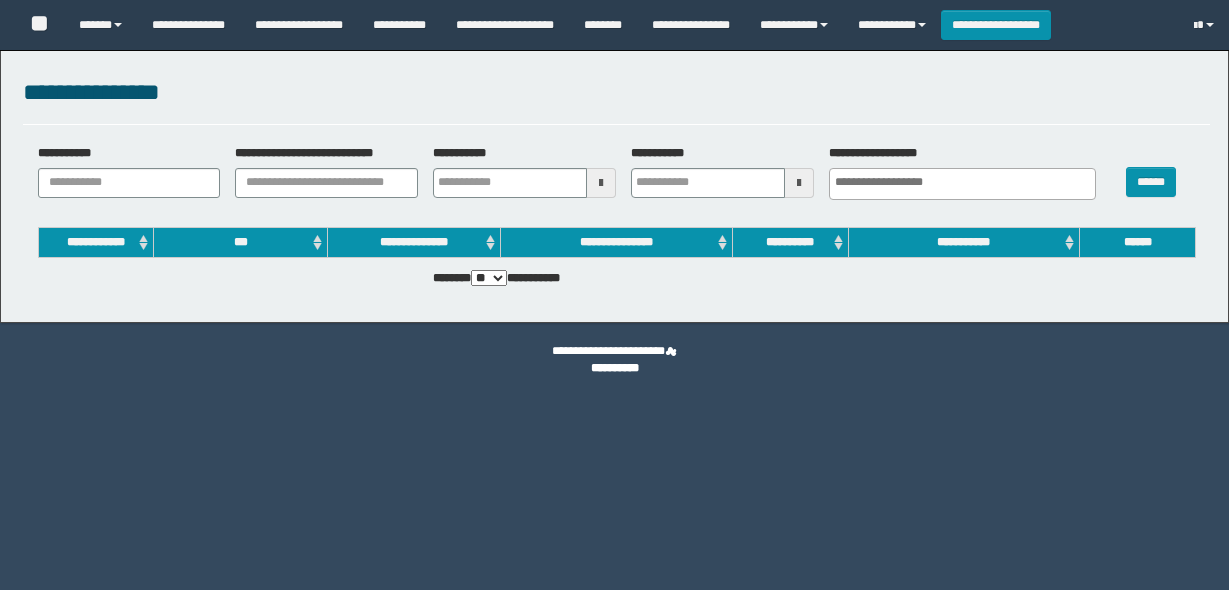 select 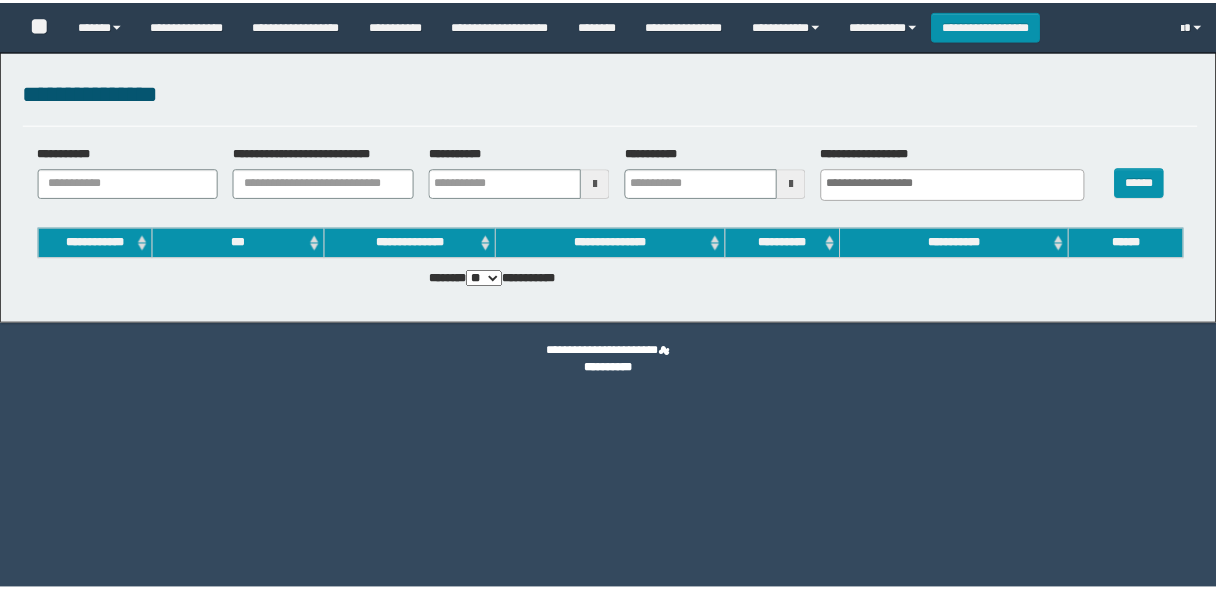 scroll, scrollTop: 0, scrollLeft: 0, axis: both 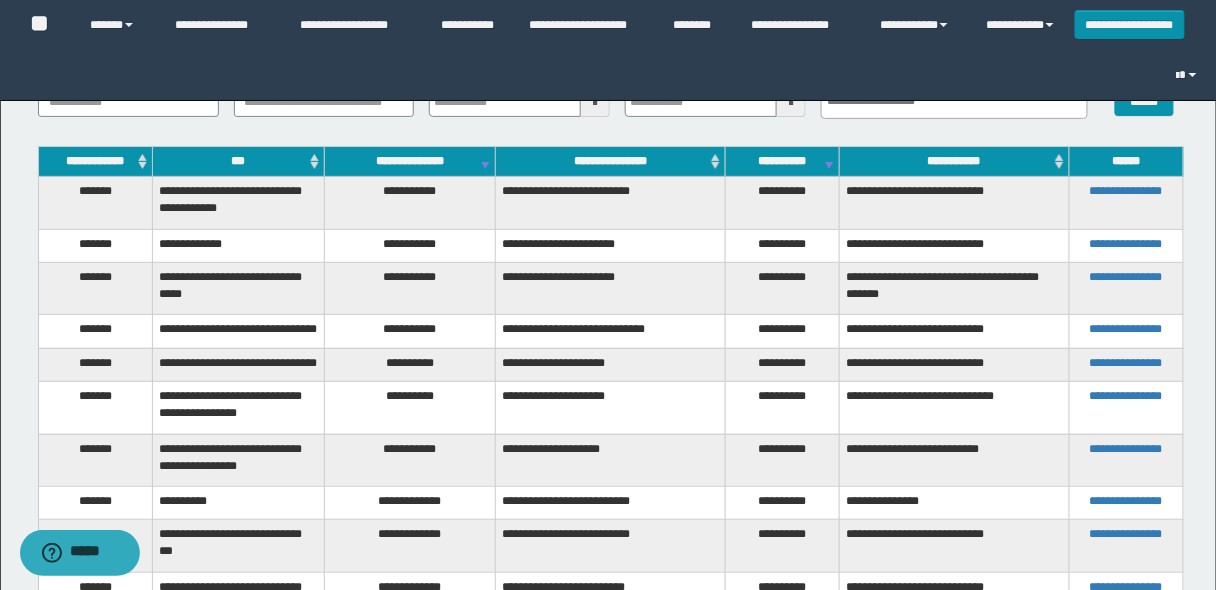 click on "**********" at bounding box center (95, 162) 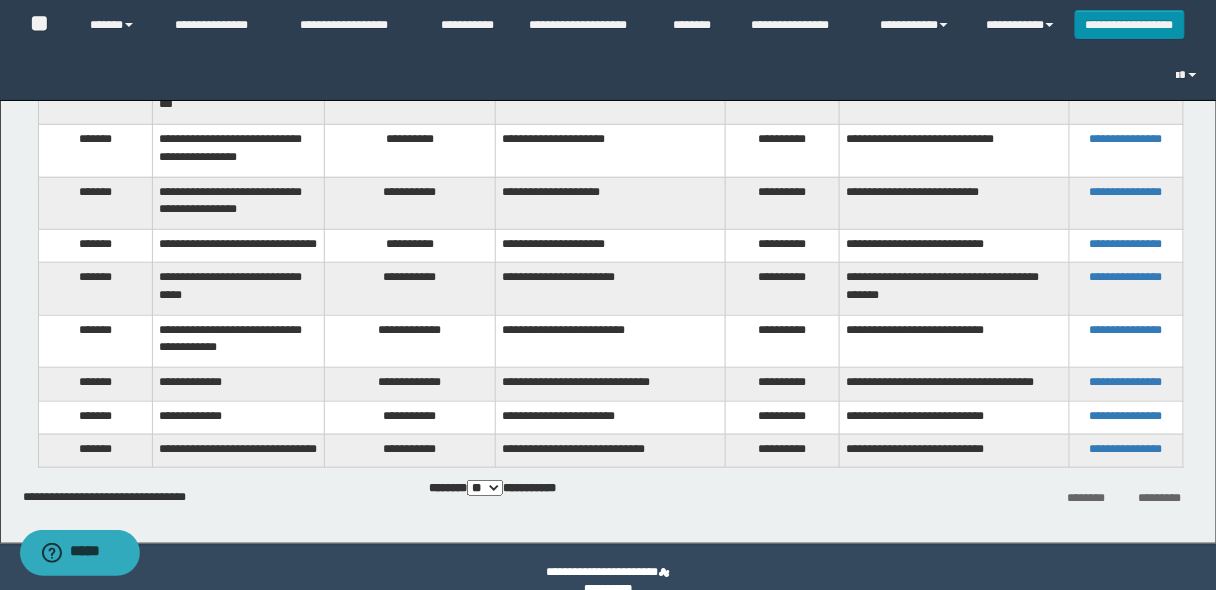 scroll, scrollTop: 298, scrollLeft: 0, axis: vertical 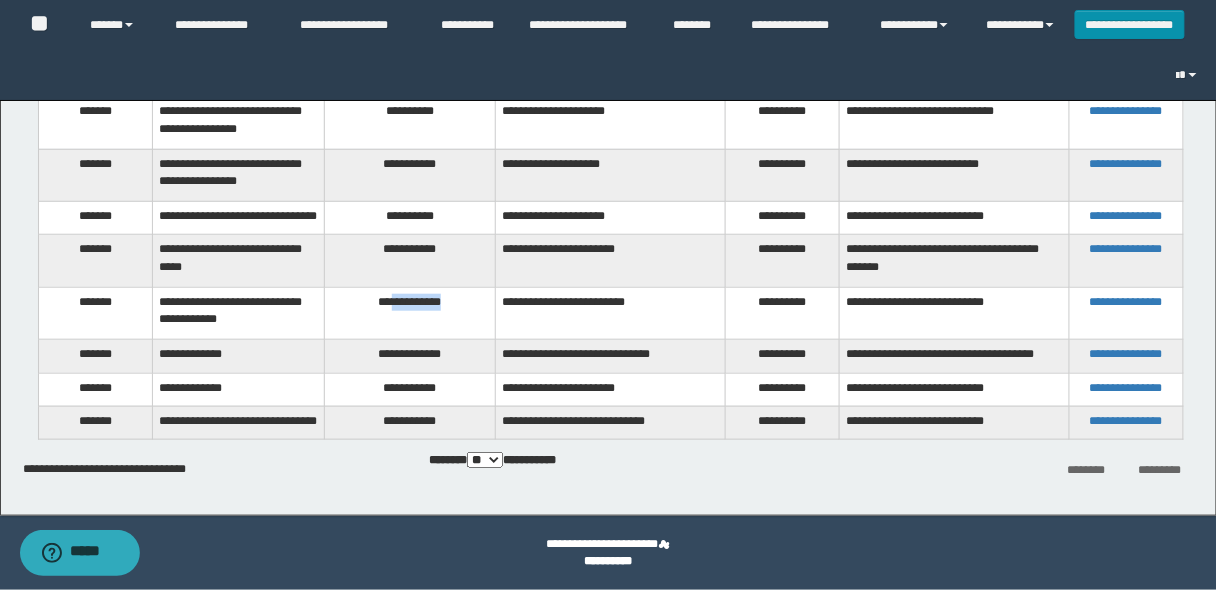 drag, startPoint x: 451, startPoint y: 282, endPoint x: 388, endPoint y: 274, distance: 63.505905 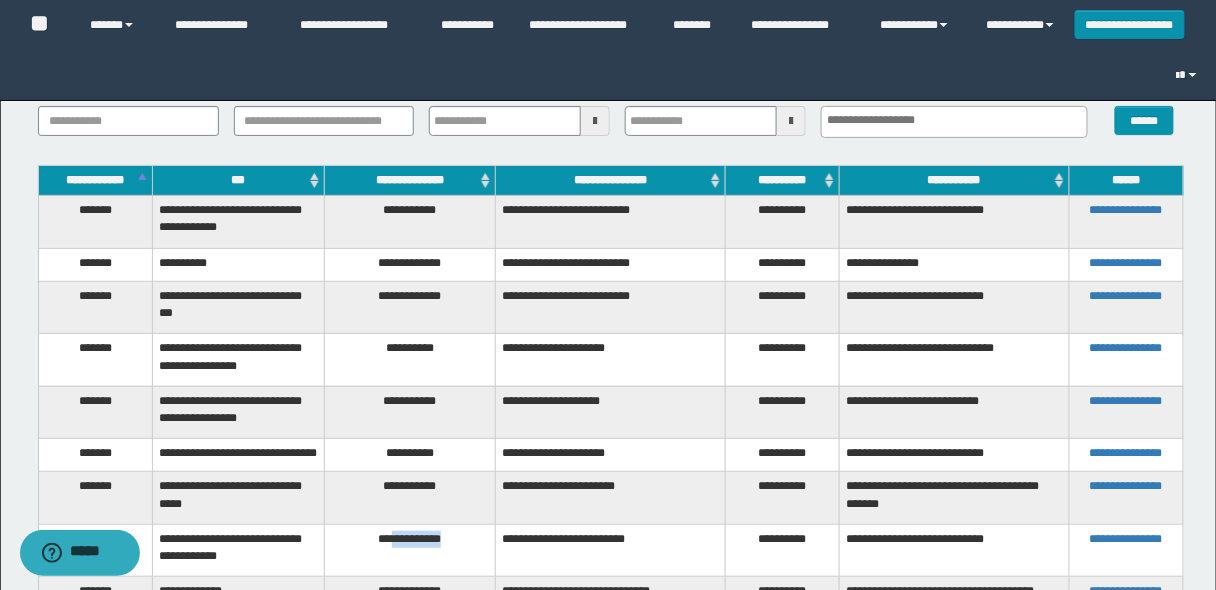 scroll, scrollTop: 0, scrollLeft: 0, axis: both 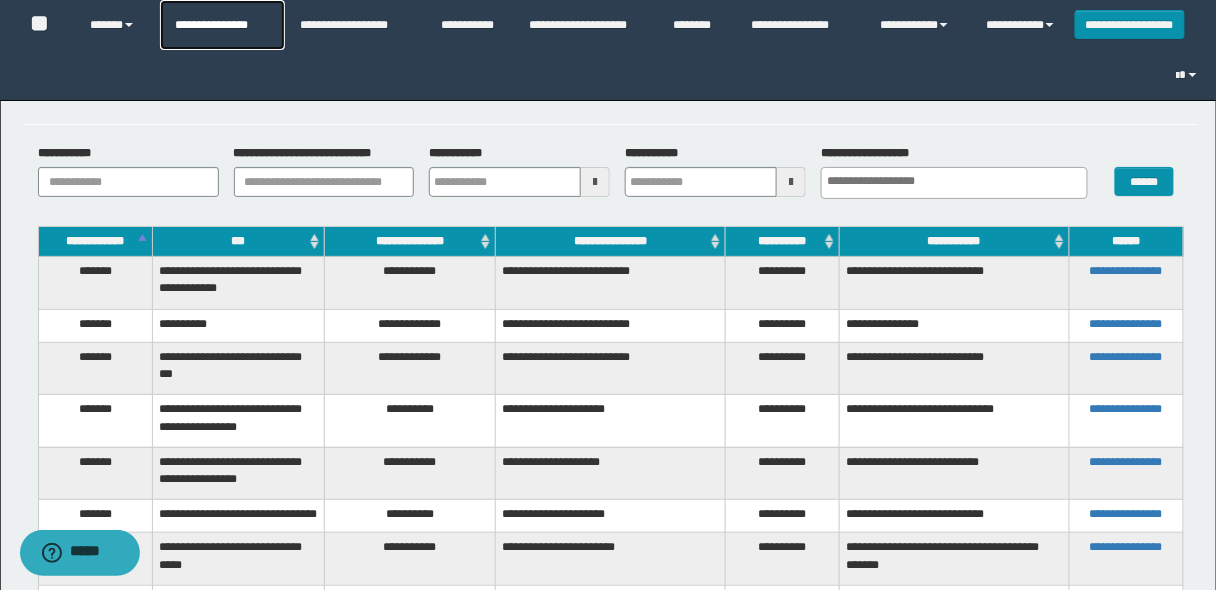 click on "**********" at bounding box center (222, 25) 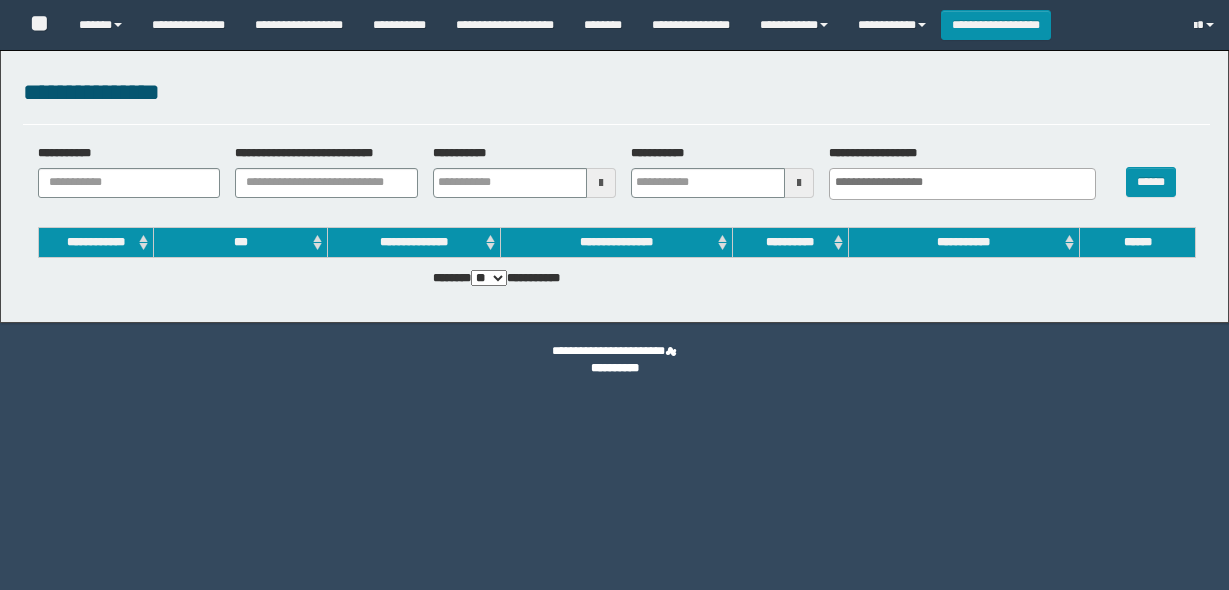 select 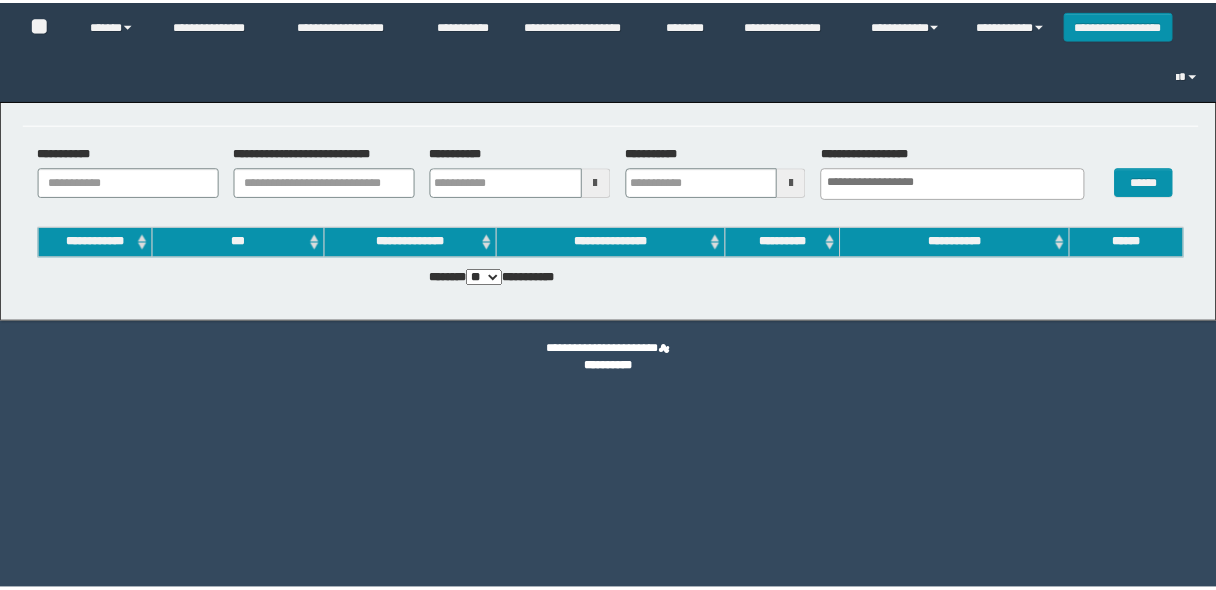 scroll, scrollTop: 0, scrollLeft: 0, axis: both 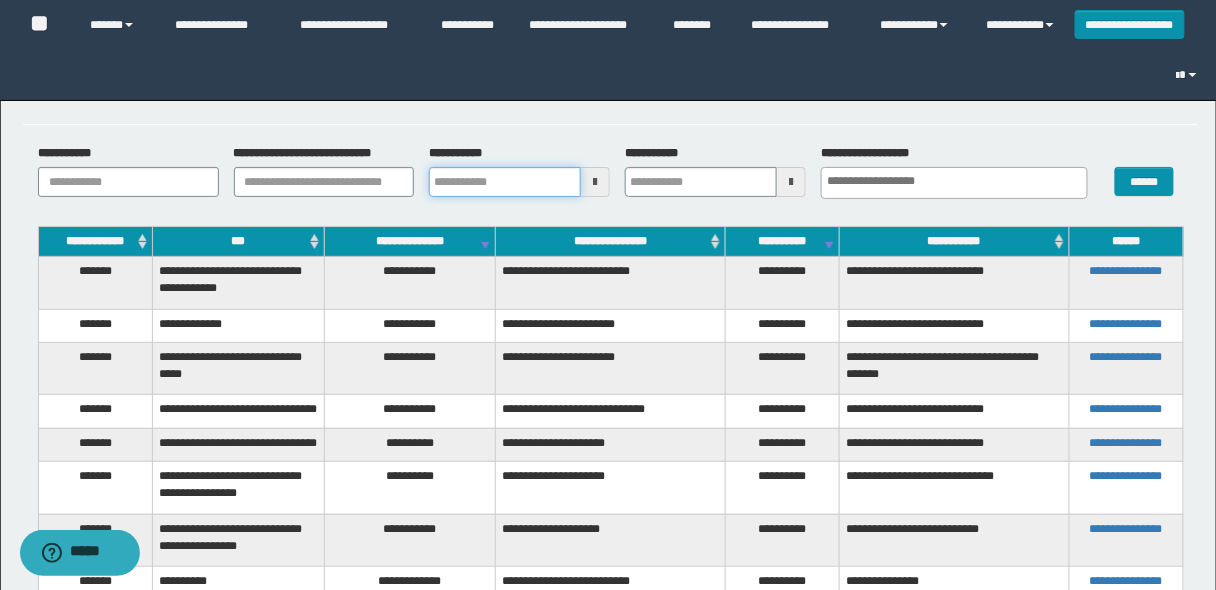click on "**********" at bounding box center (505, 182) 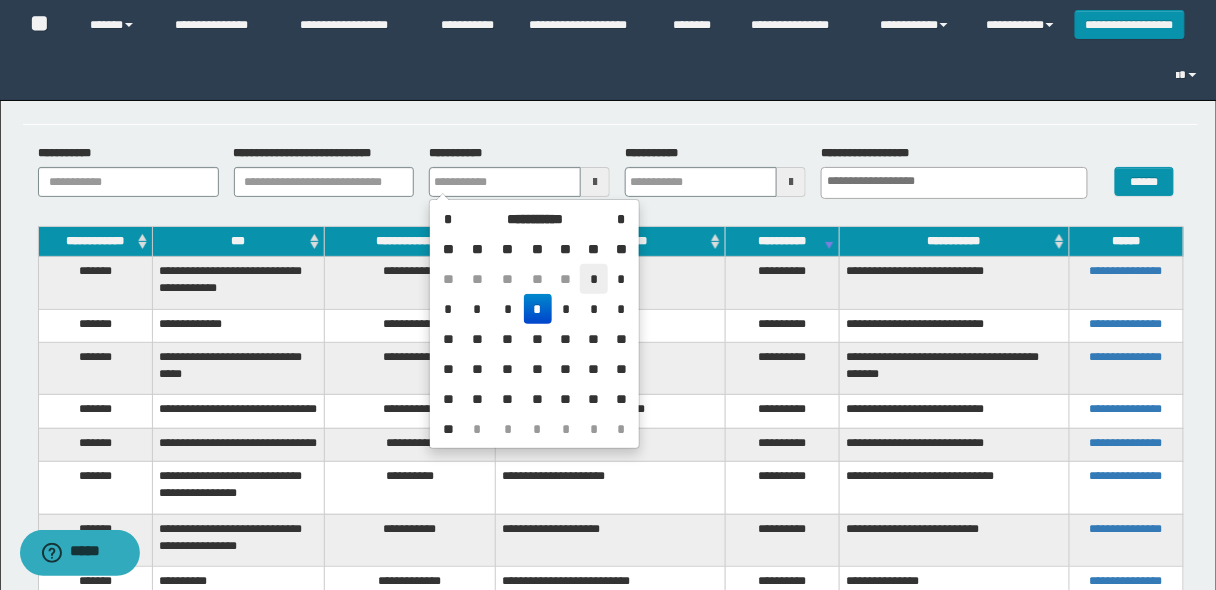 click on "*" at bounding box center [594, 279] 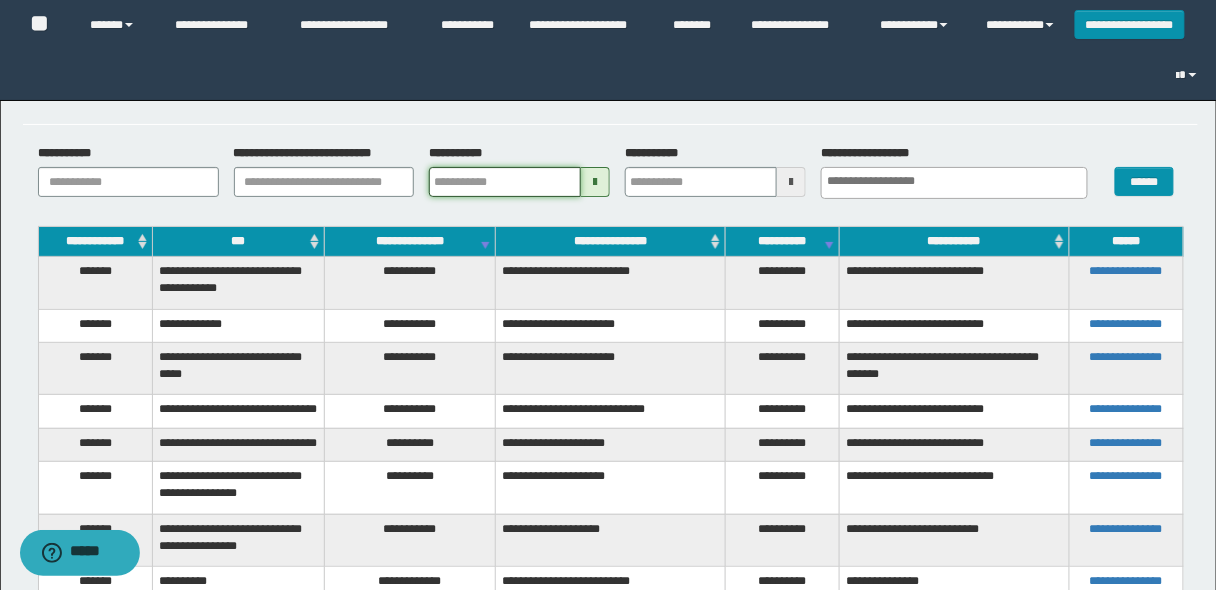 click on "**********" at bounding box center [505, 182] 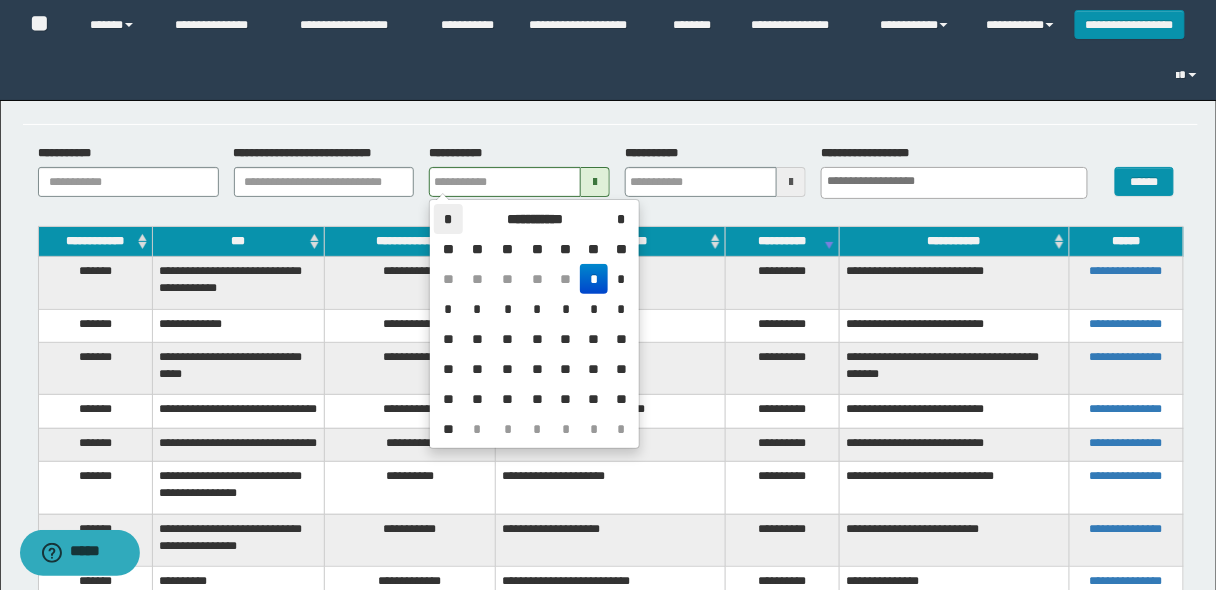 click on "*" at bounding box center [448, 219] 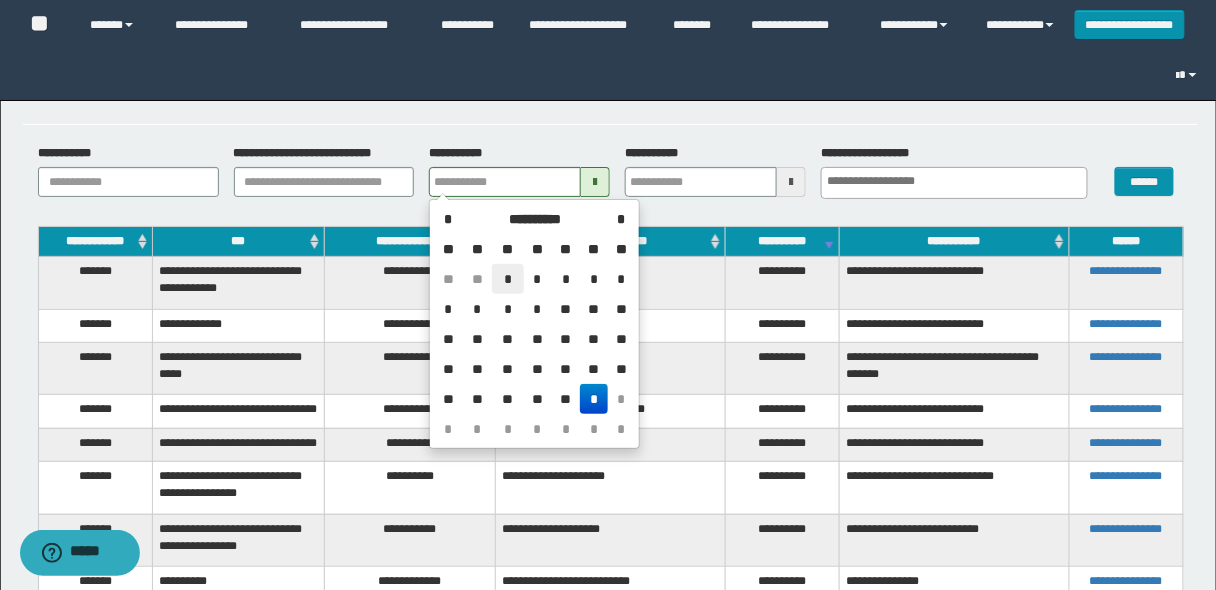 click on "*" at bounding box center (508, 279) 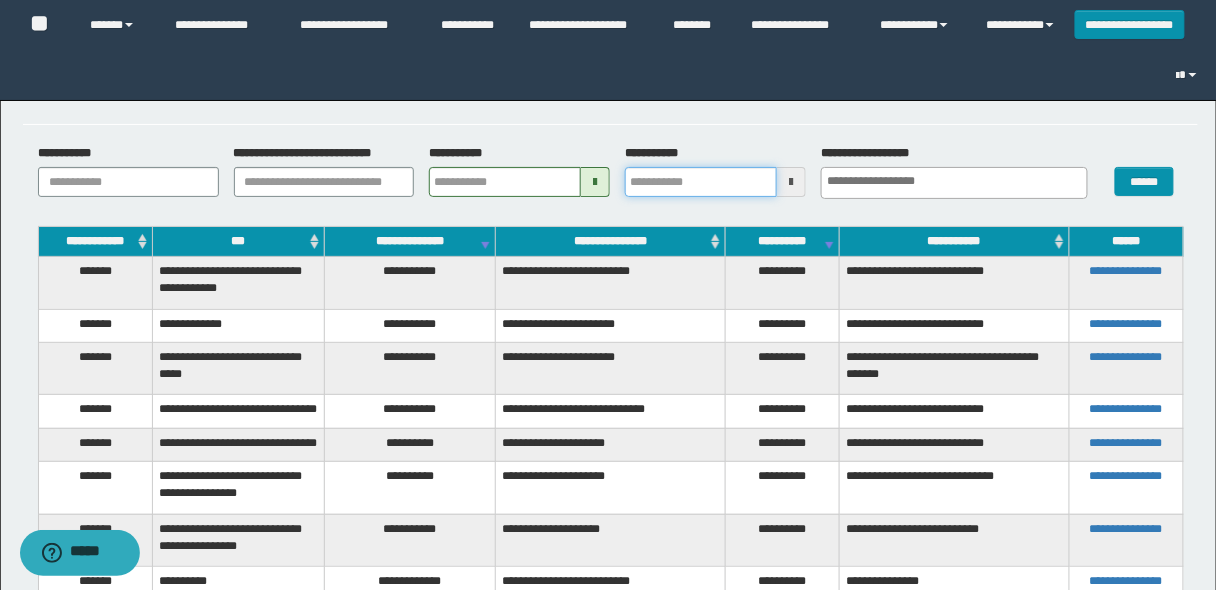 click on "**********" at bounding box center [701, 182] 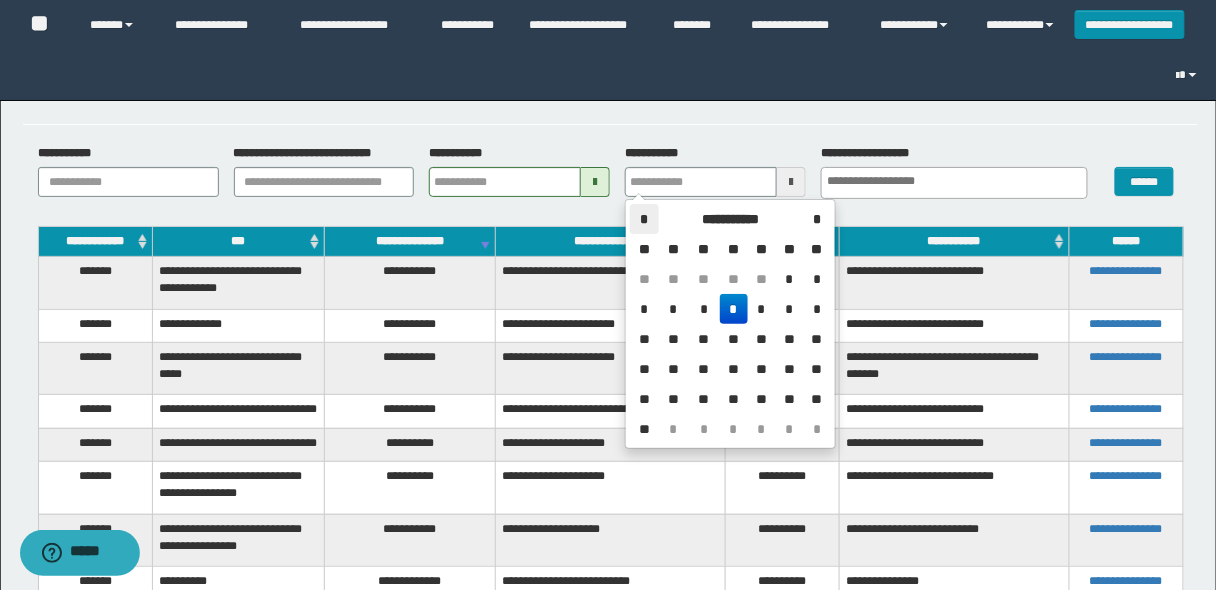 click on "*" at bounding box center [644, 219] 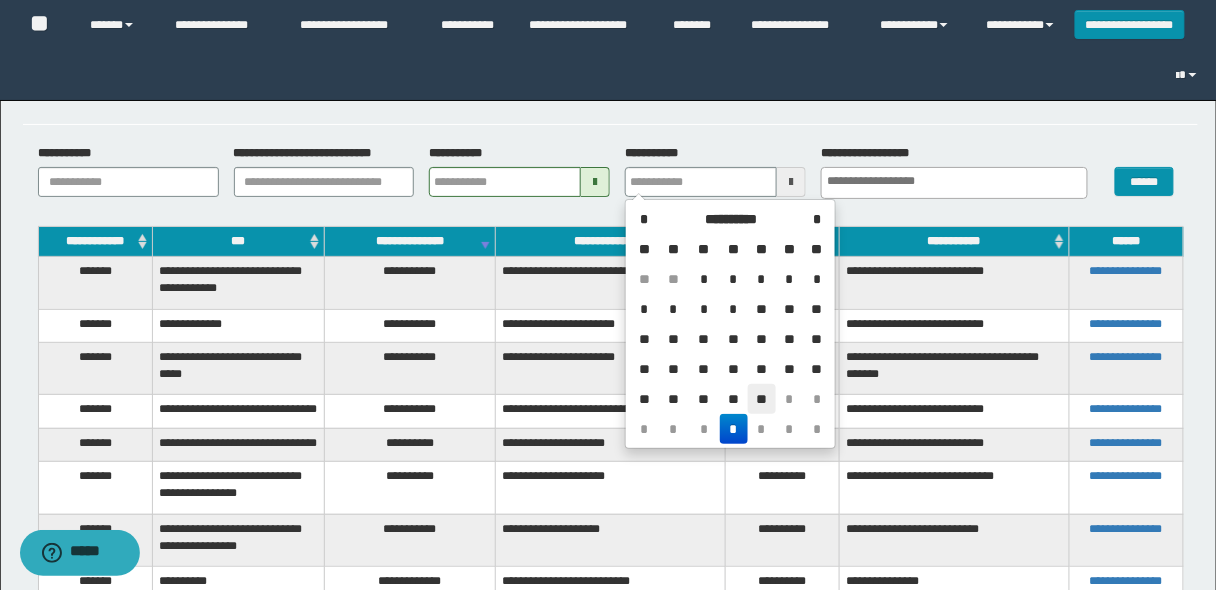 click on "**" at bounding box center [762, 399] 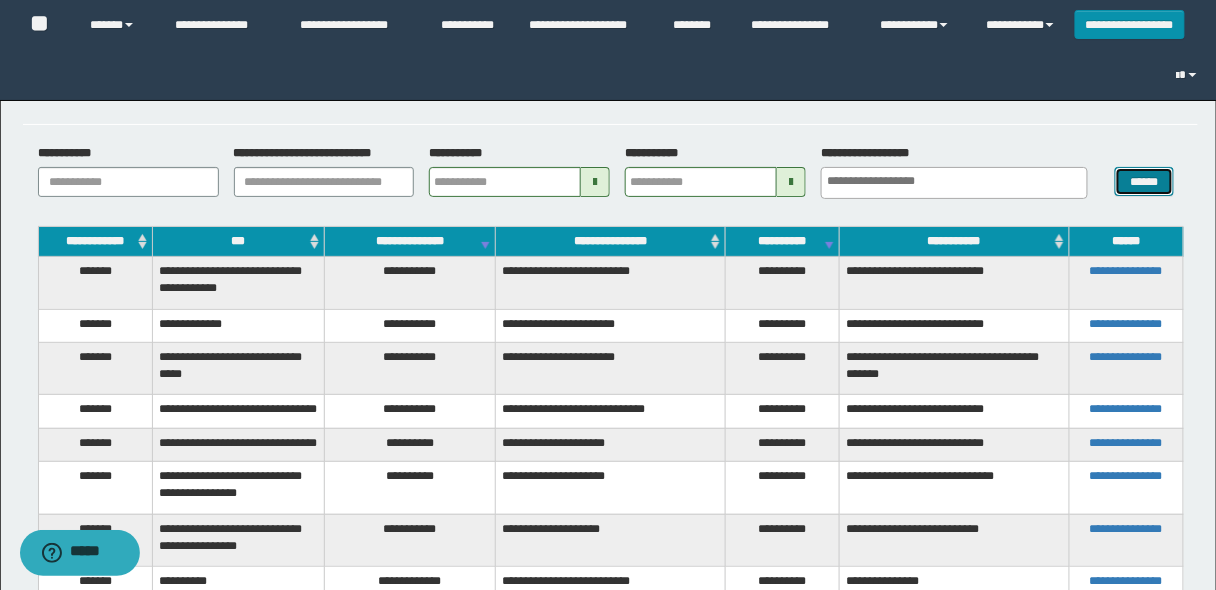 click on "******" at bounding box center (1144, 181) 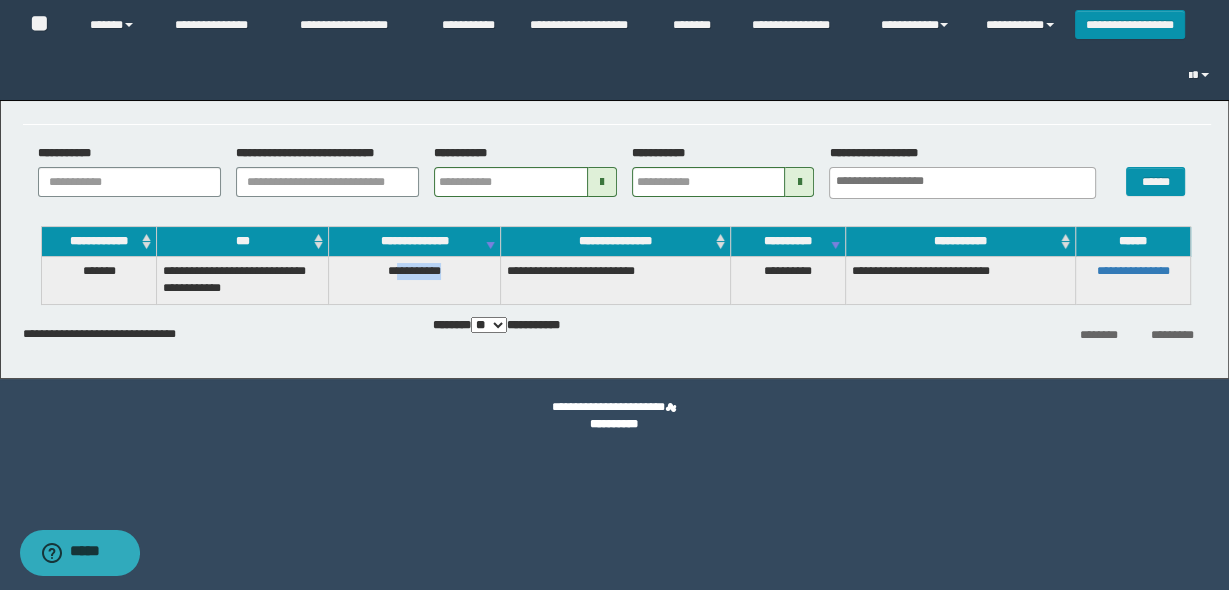 drag, startPoint x: 457, startPoint y: 266, endPoint x: 400, endPoint y: 277, distance: 58.0517 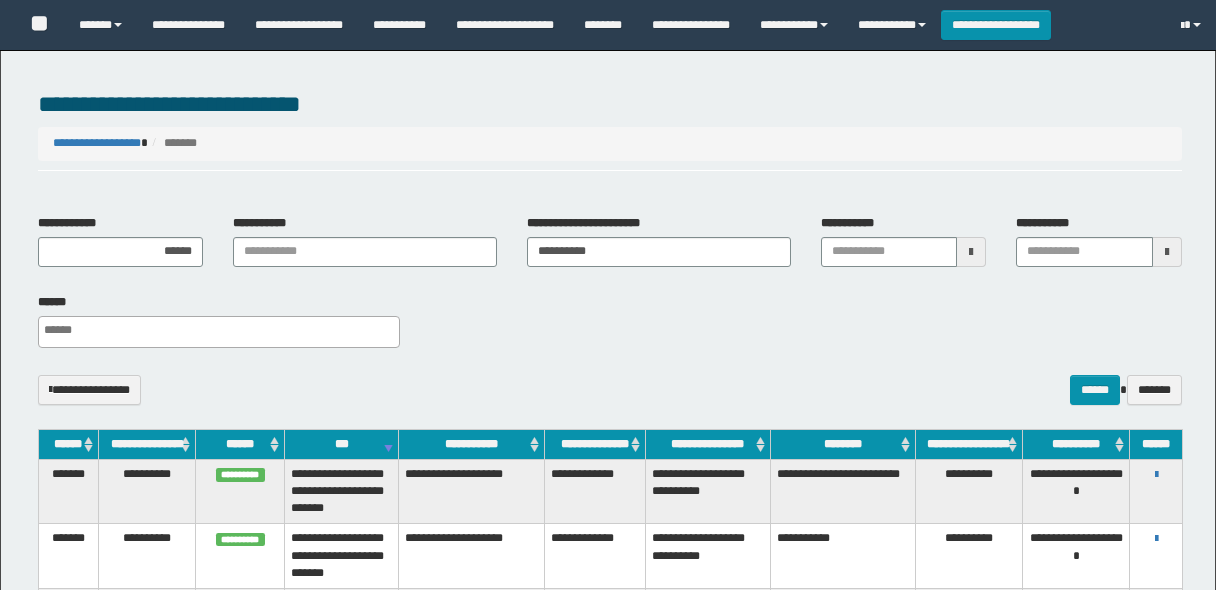 select 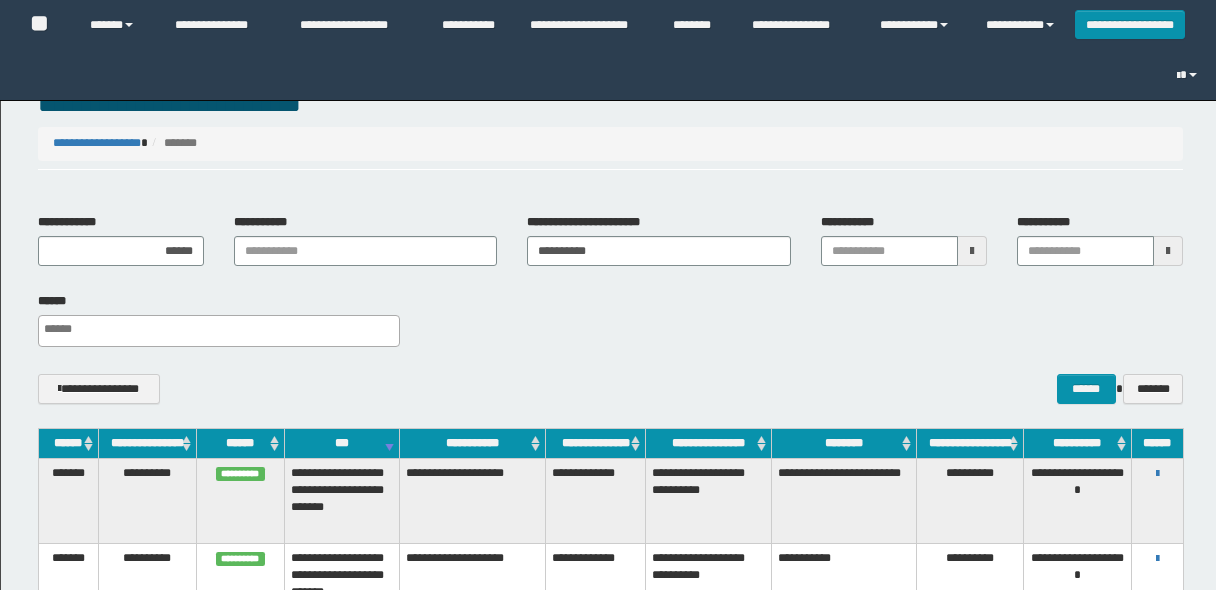 scroll, scrollTop: 0, scrollLeft: 0, axis: both 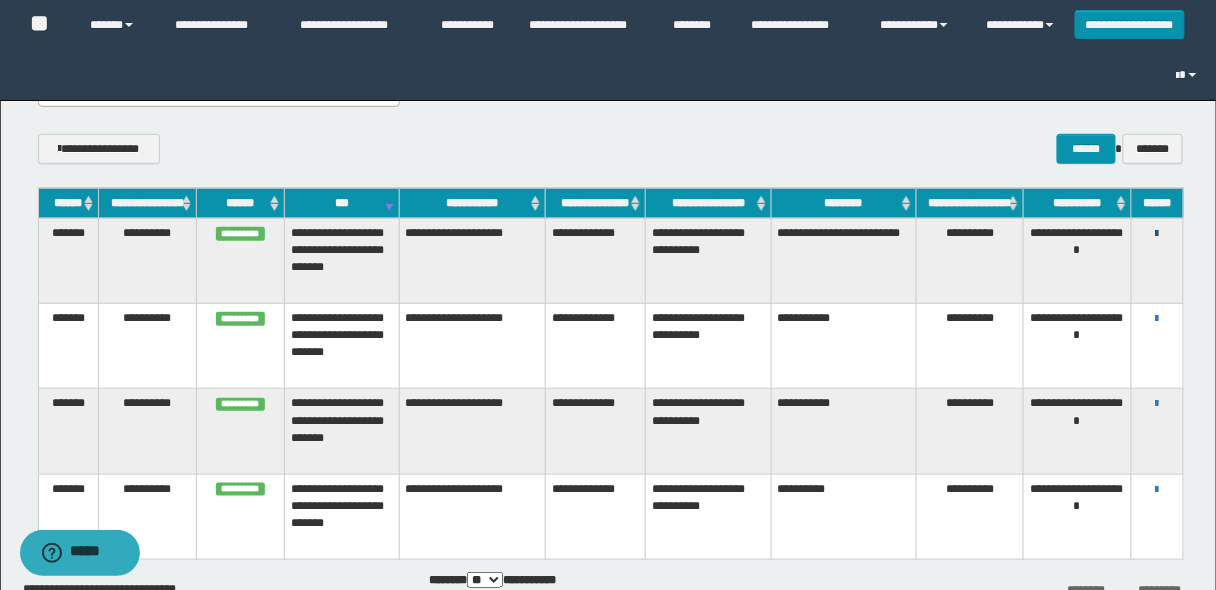 click at bounding box center [1157, 234] 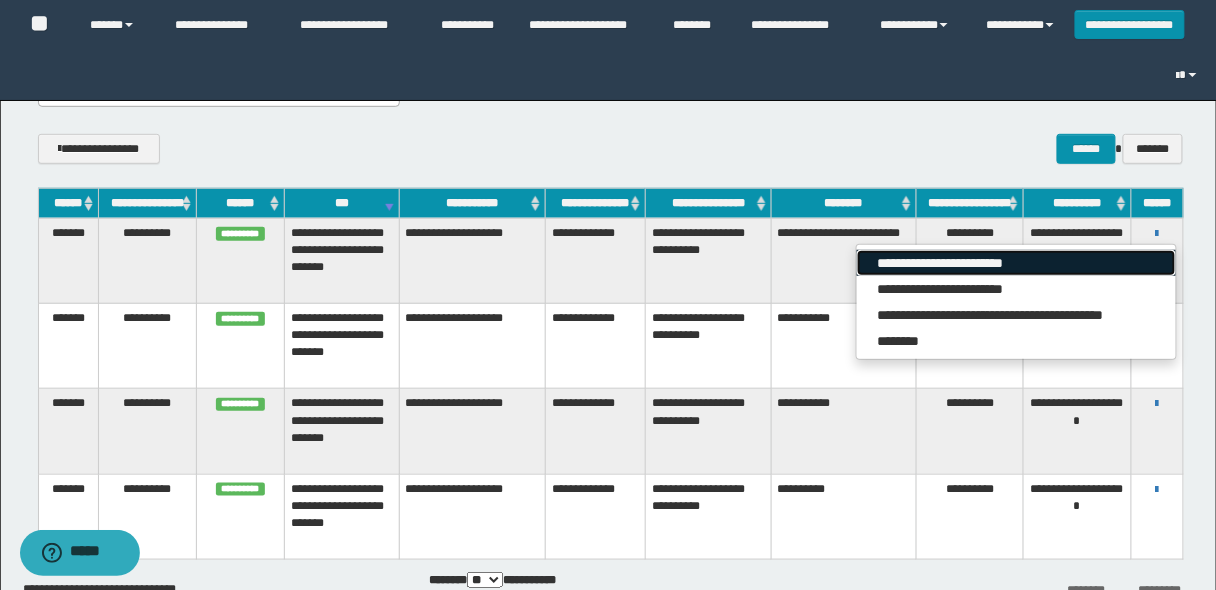 click on "**********" at bounding box center [1016, 263] 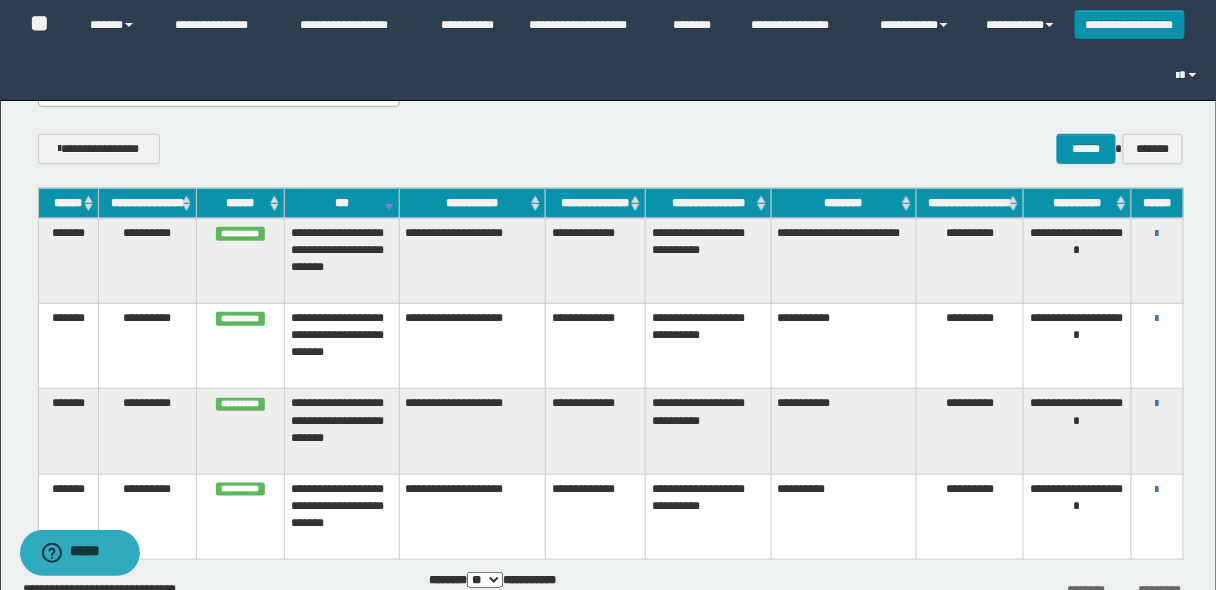 scroll, scrollTop: 0, scrollLeft: 0, axis: both 